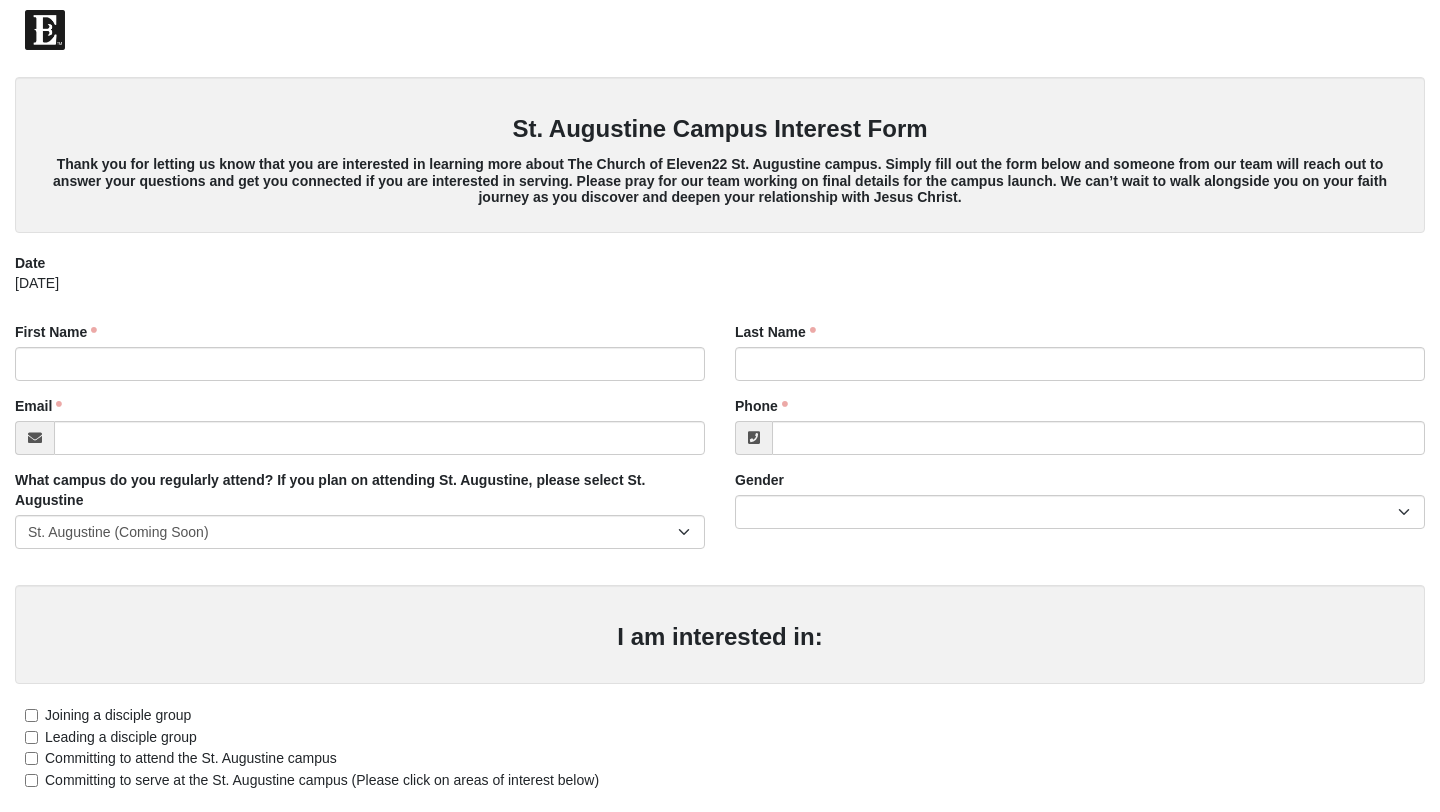 scroll, scrollTop: 0, scrollLeft: 0, axis: both 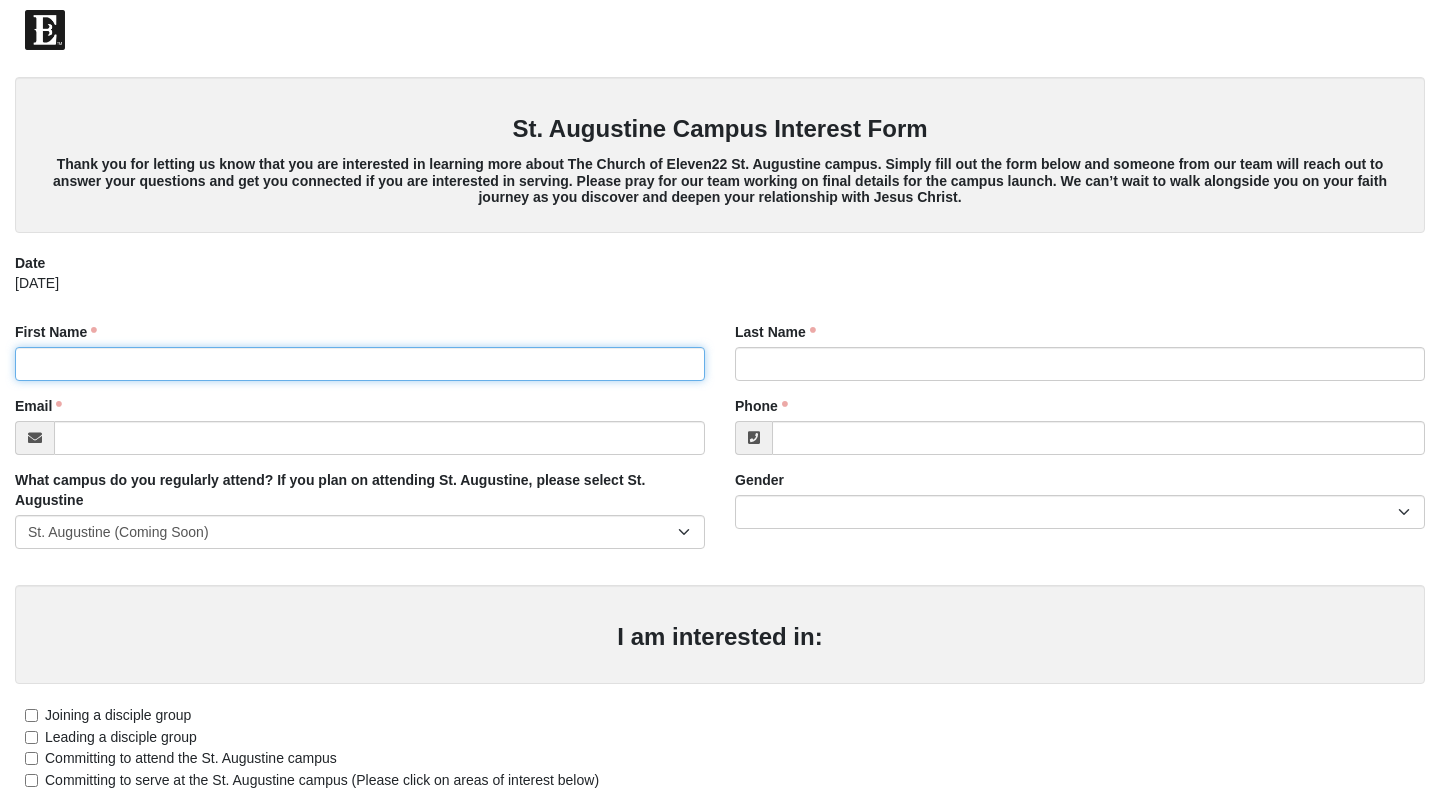 click on "First Name" at bounding box center [360, 364] 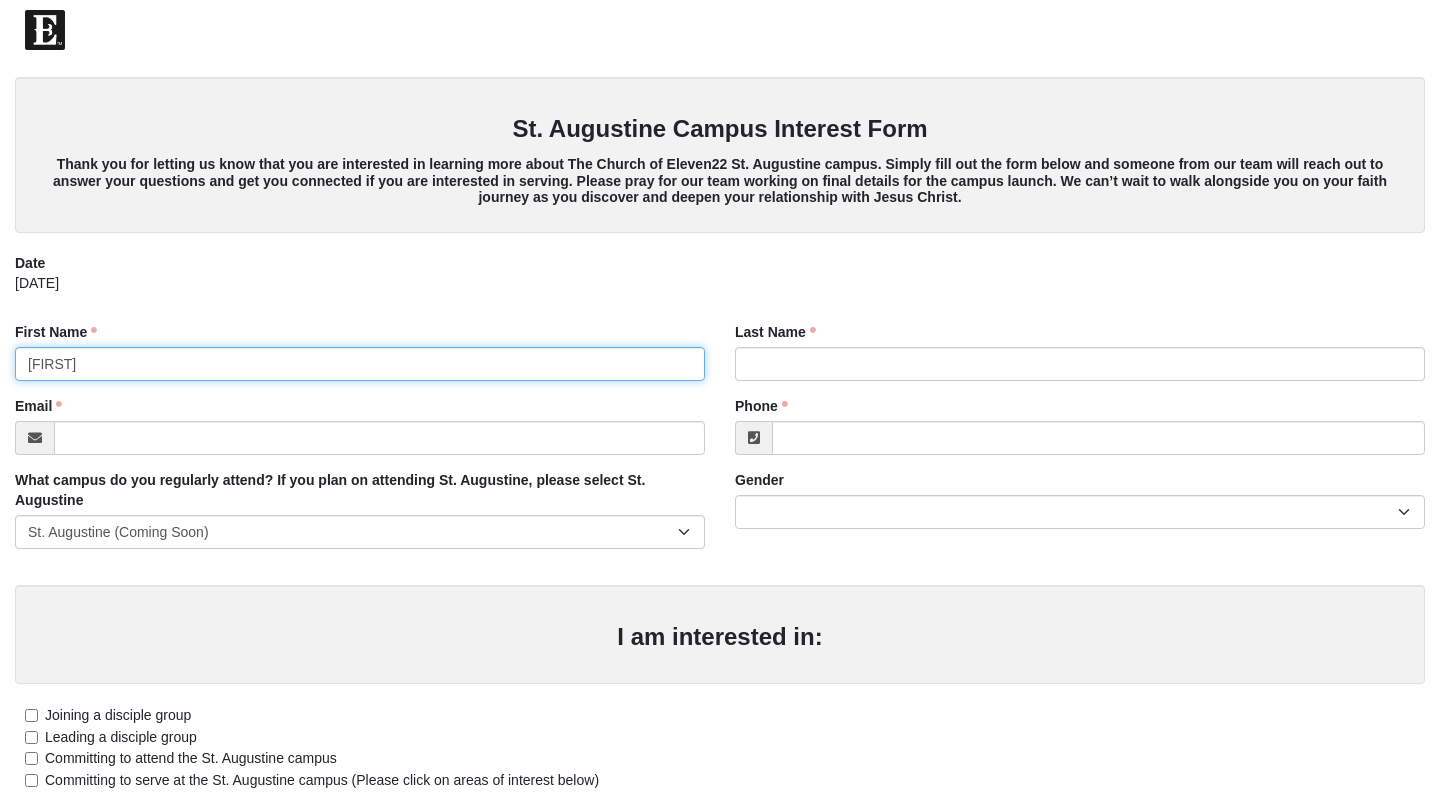 type on "James" 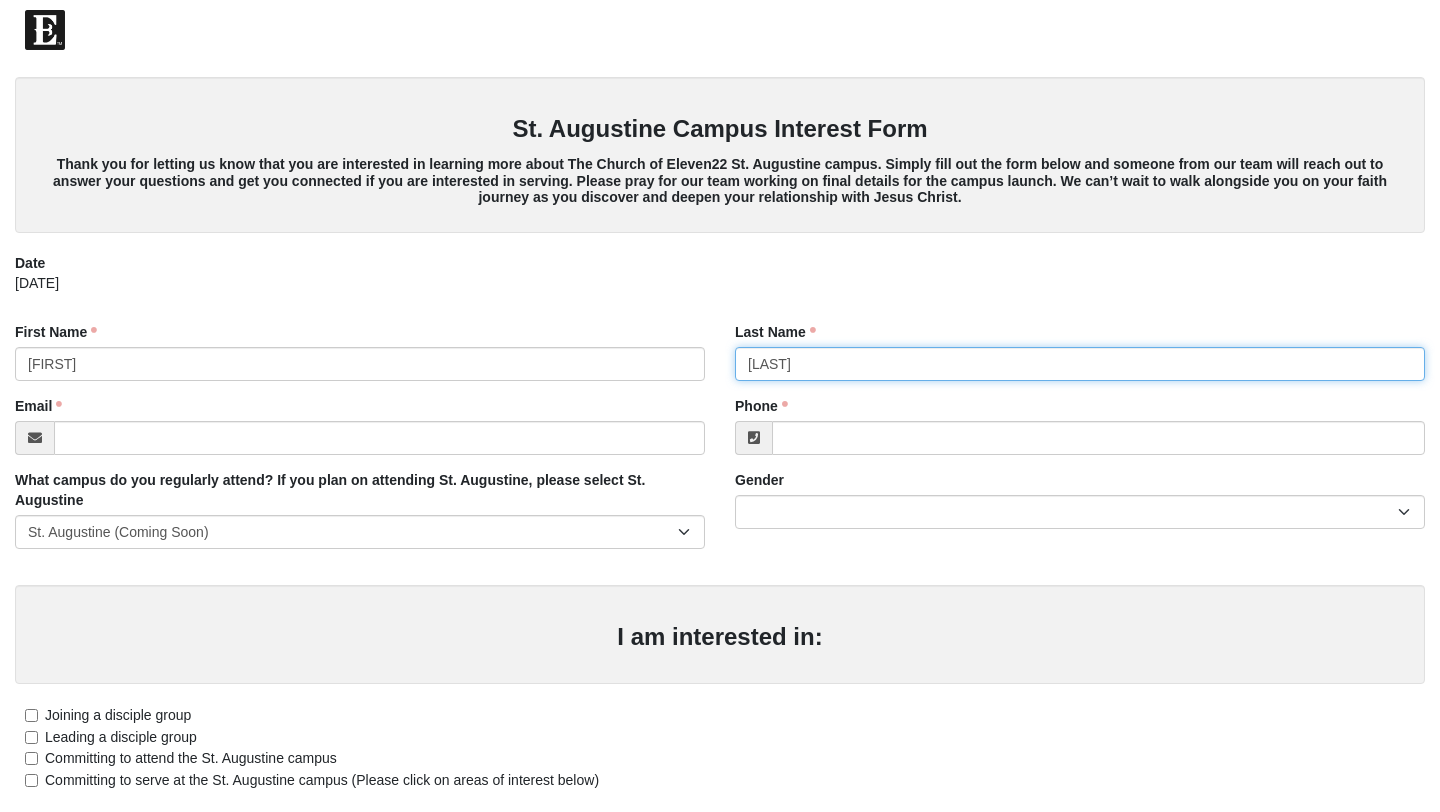 type on "[LAST]" 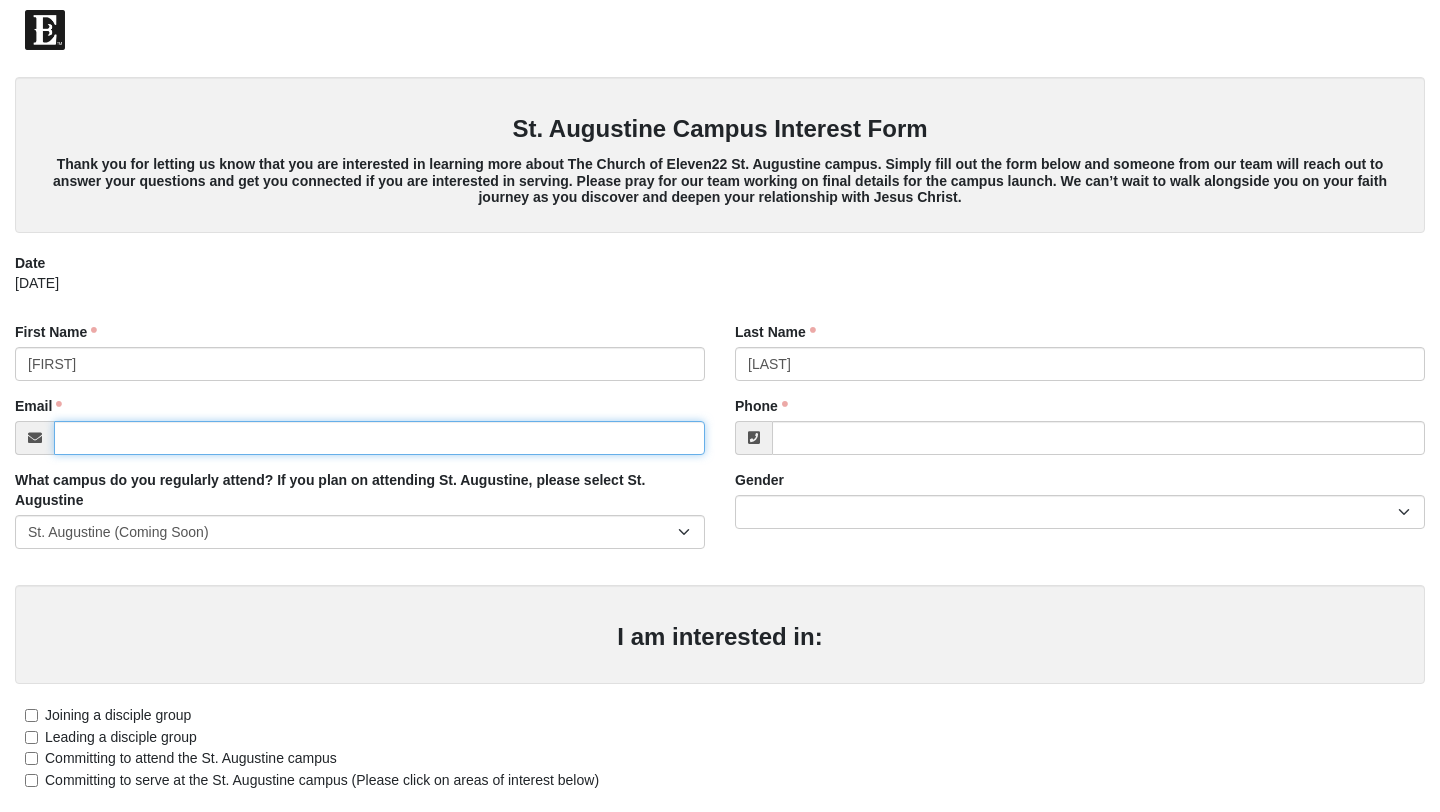 click on "Email" at bounding box center [379, 438] 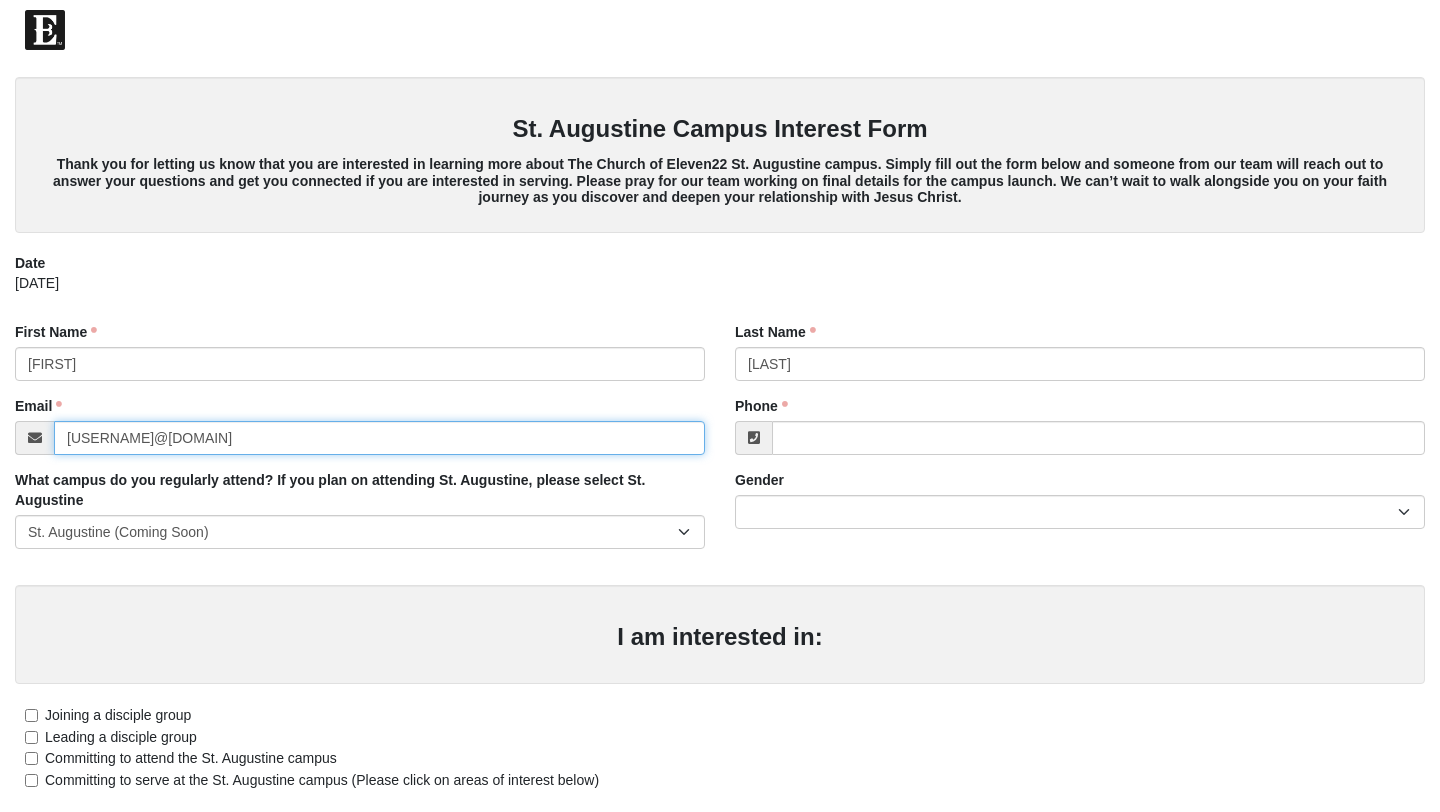 type on "[EMAIL]" 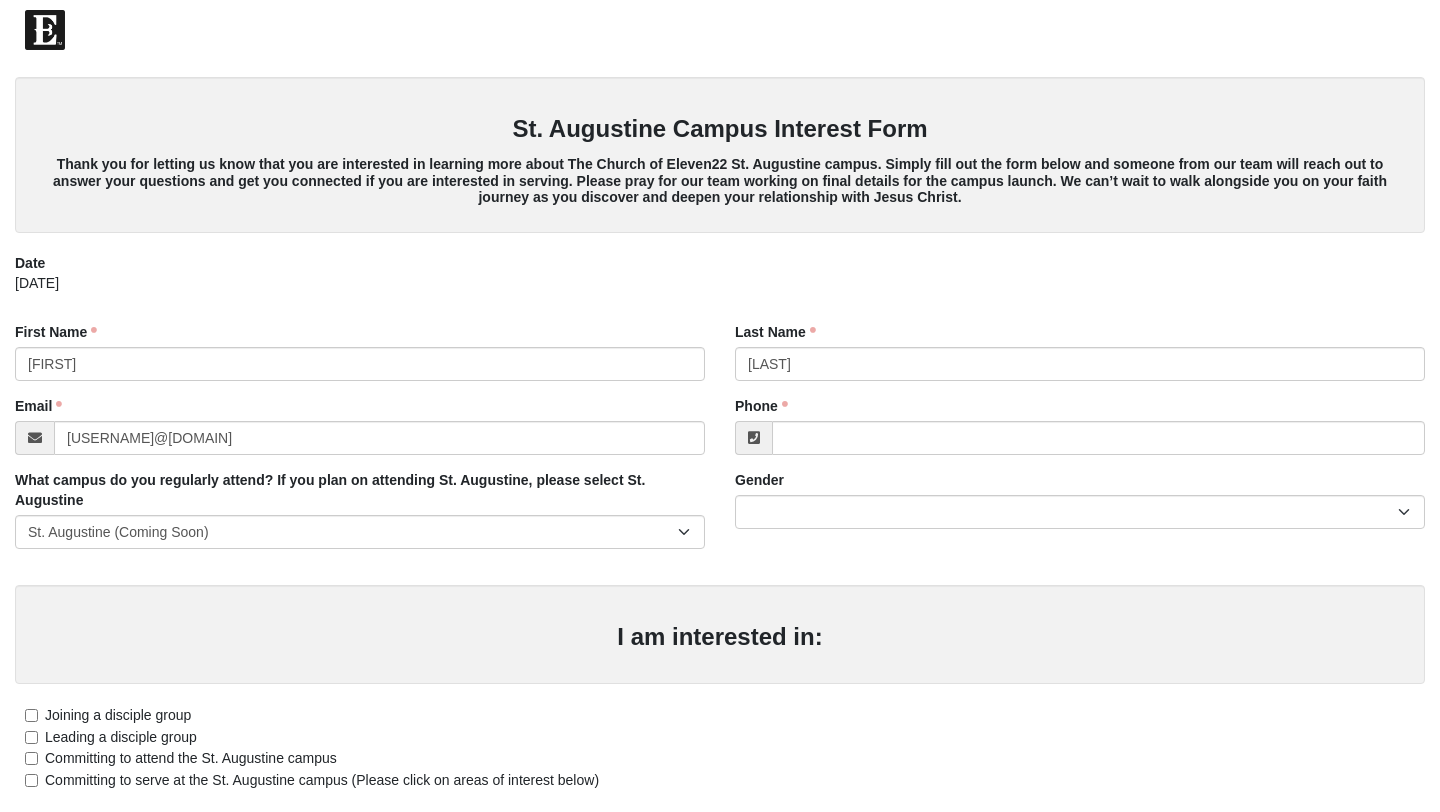 click on "Phone
Phone is required." at bounding box center (1080, 425) 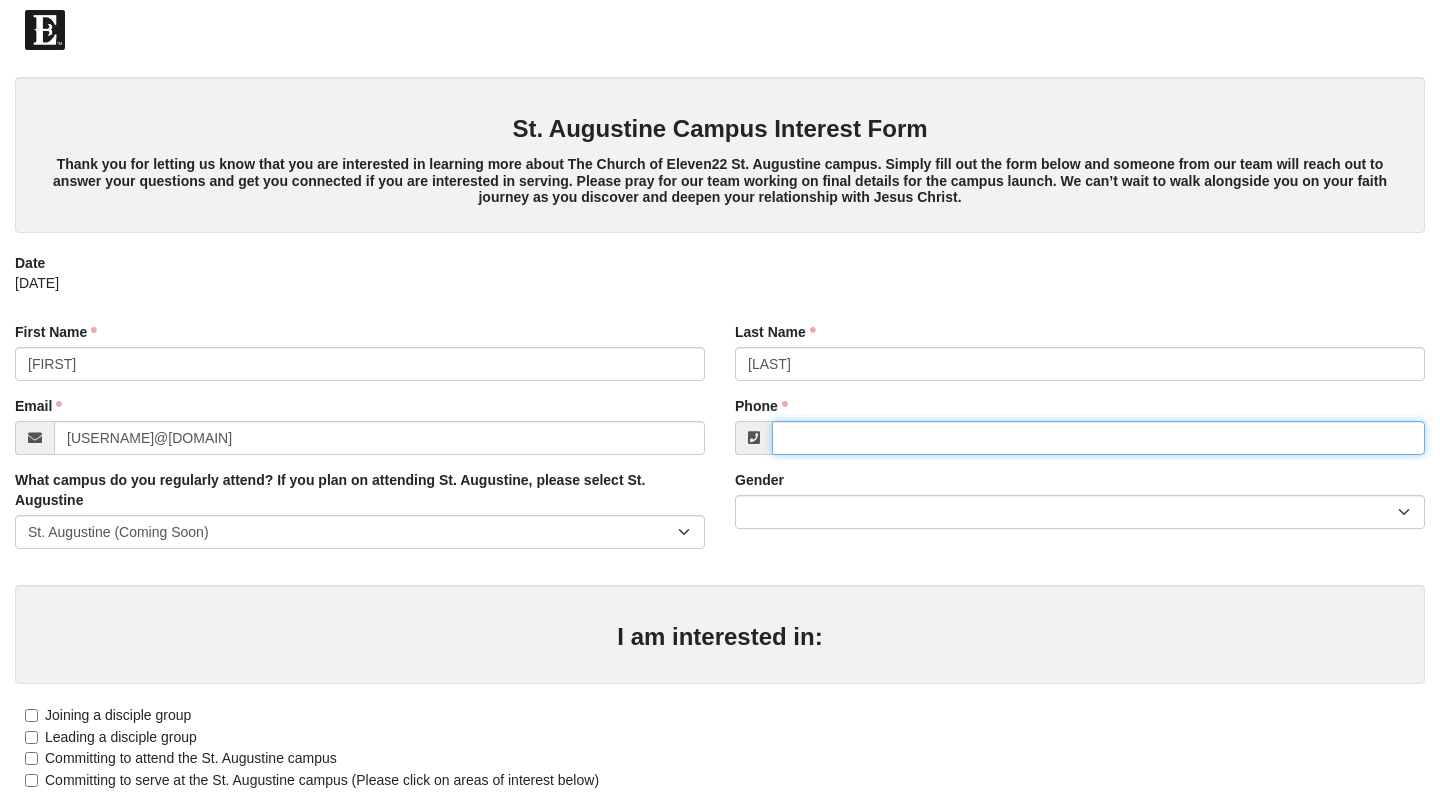 click on "Phone" at bounding box center (1098, 438) 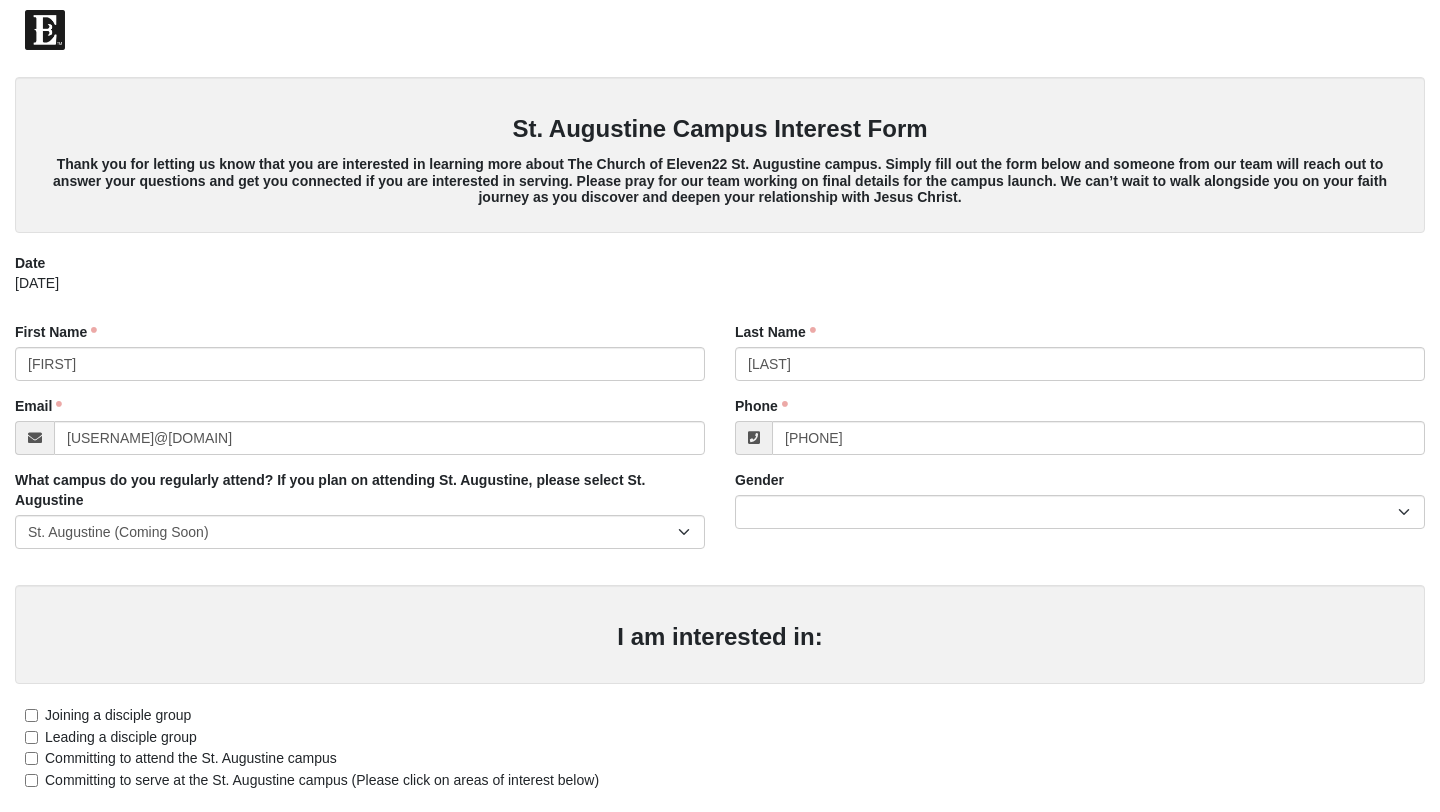 type on "[PHONE]" 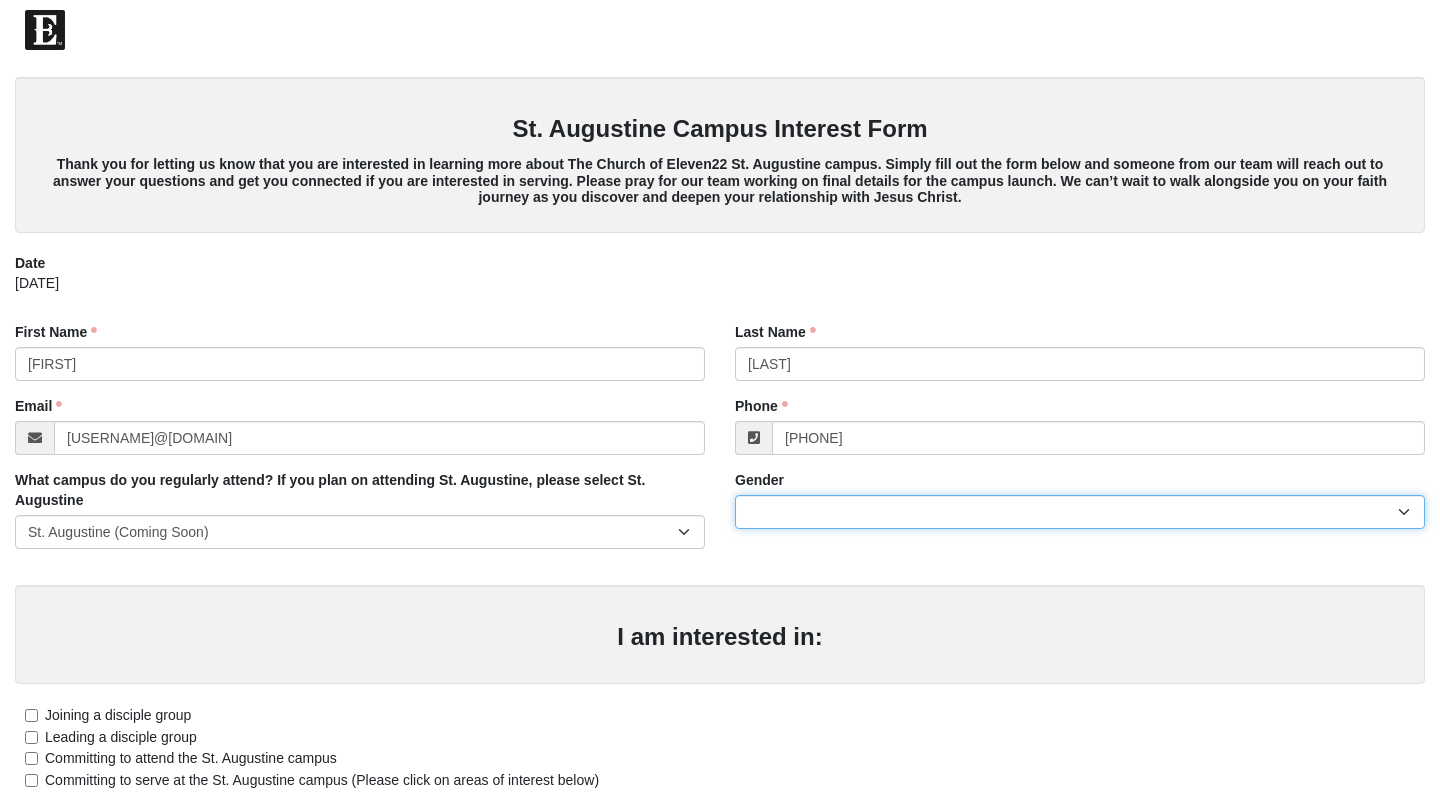 click on "Male
Female" at bounding box center (1080, 512) 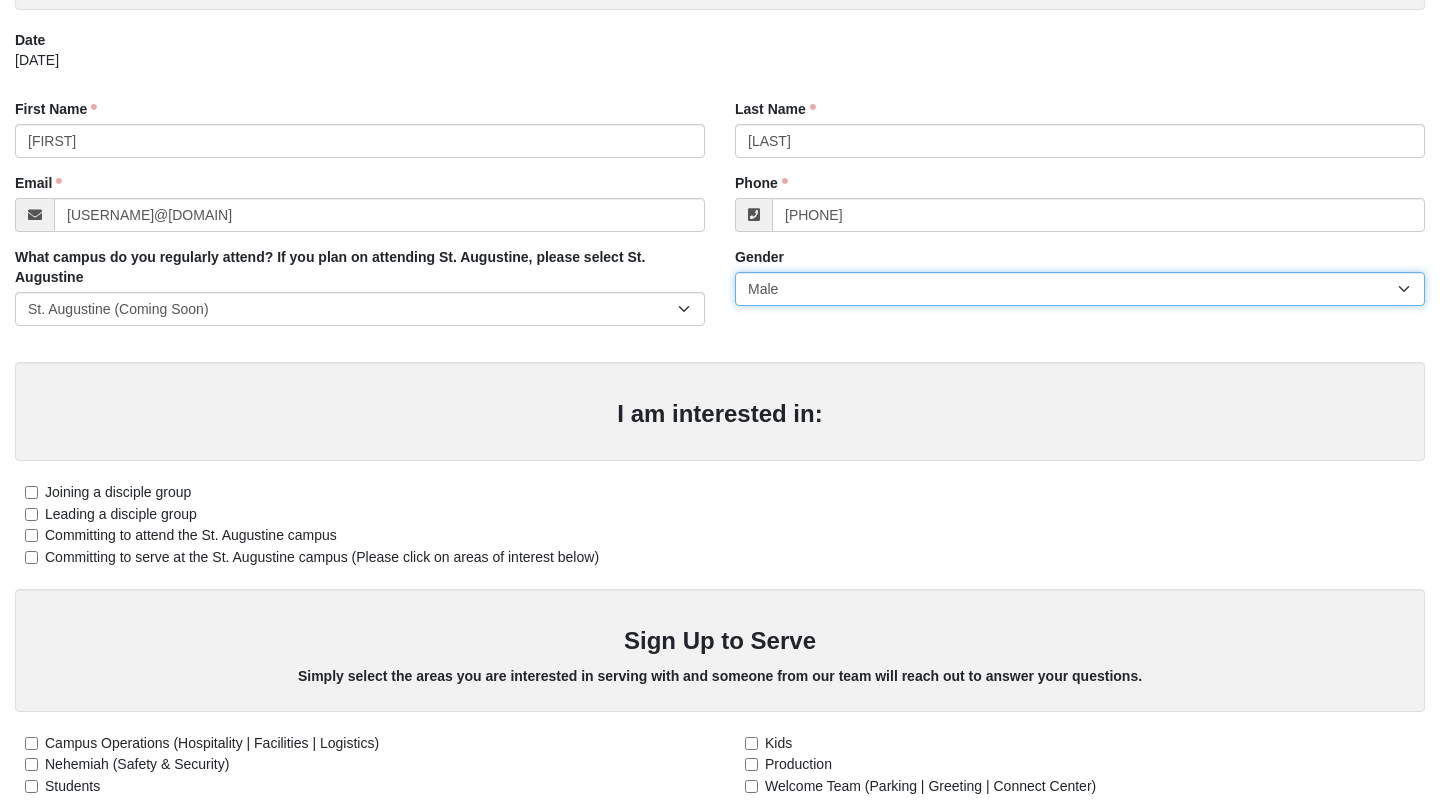 scroll, scrollTop: 225, scrollLeft: 0, axis: vertical 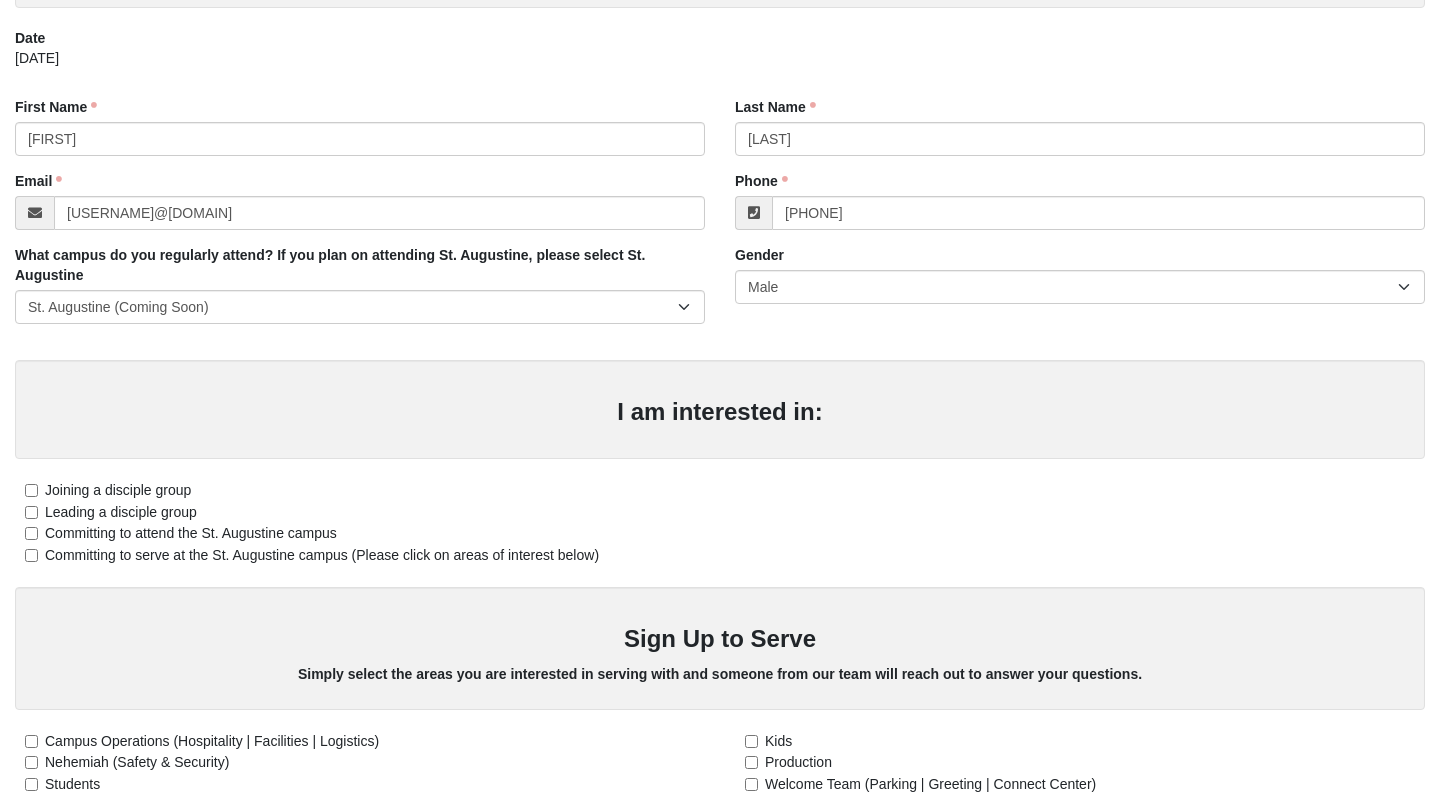 click on "Joining a disciple group" at bounding box center (103, 490) 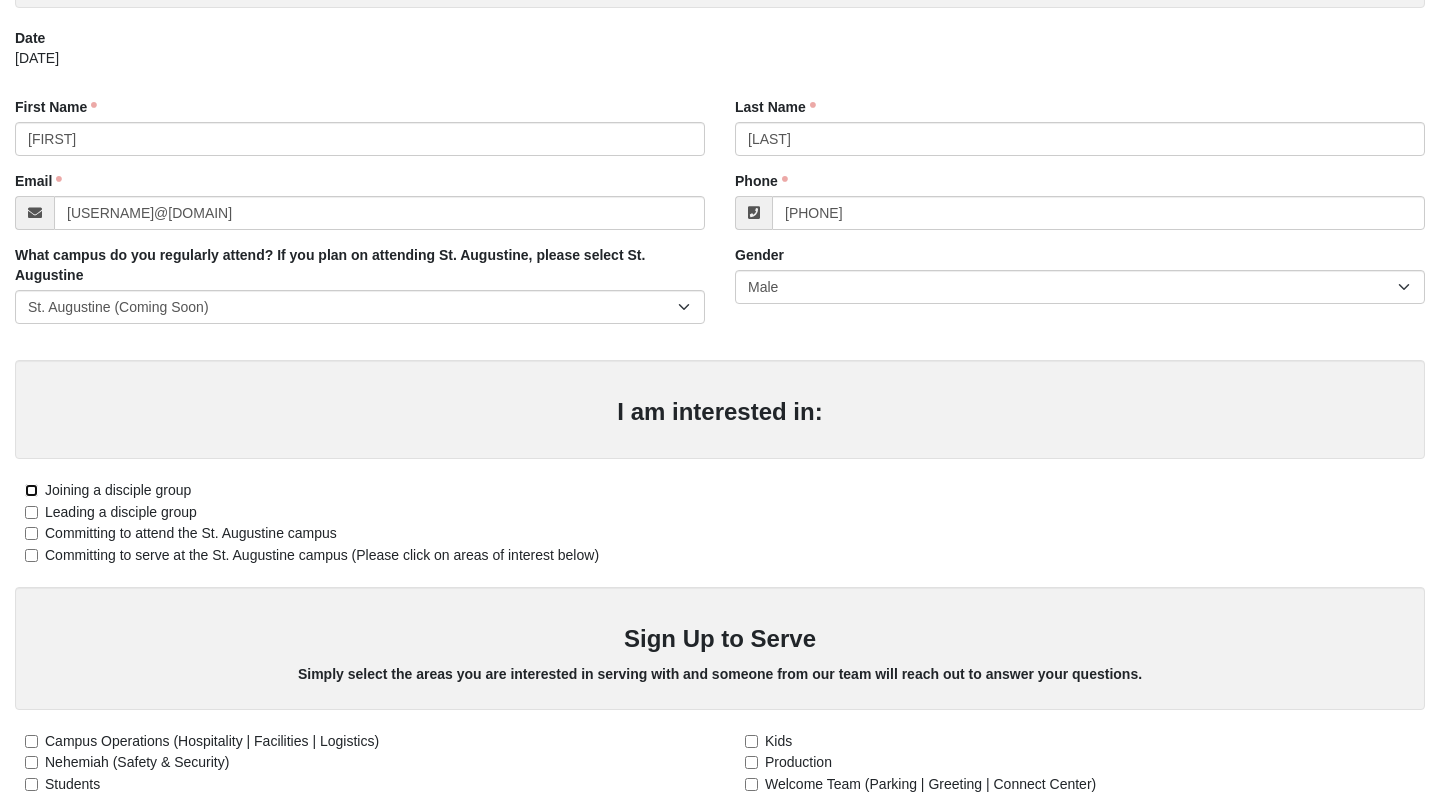 click on "Joining a disciple group" at bounding box center [31, 490] 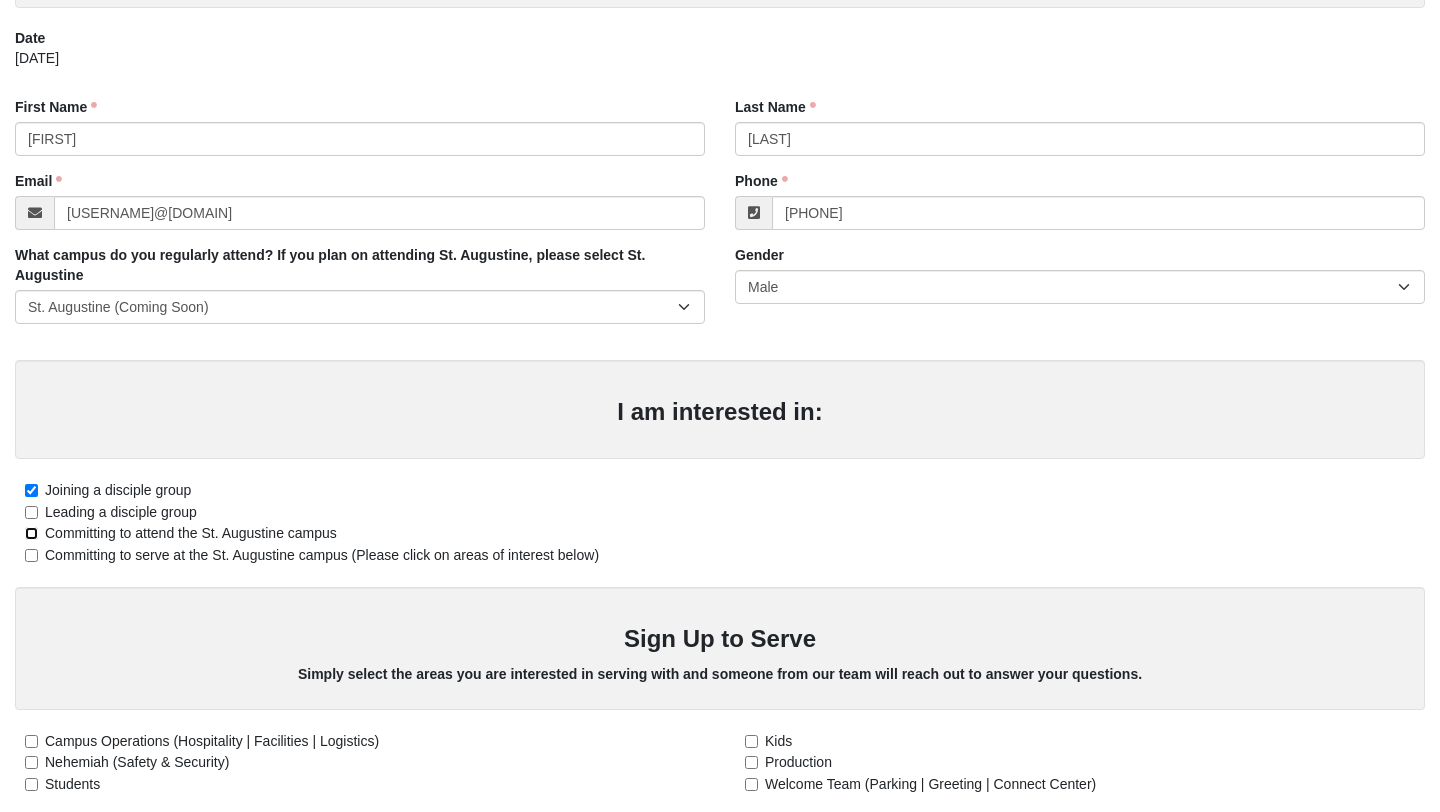 click on "Committing to attend the St. Augustine campus" at bounding box center (31, 533) 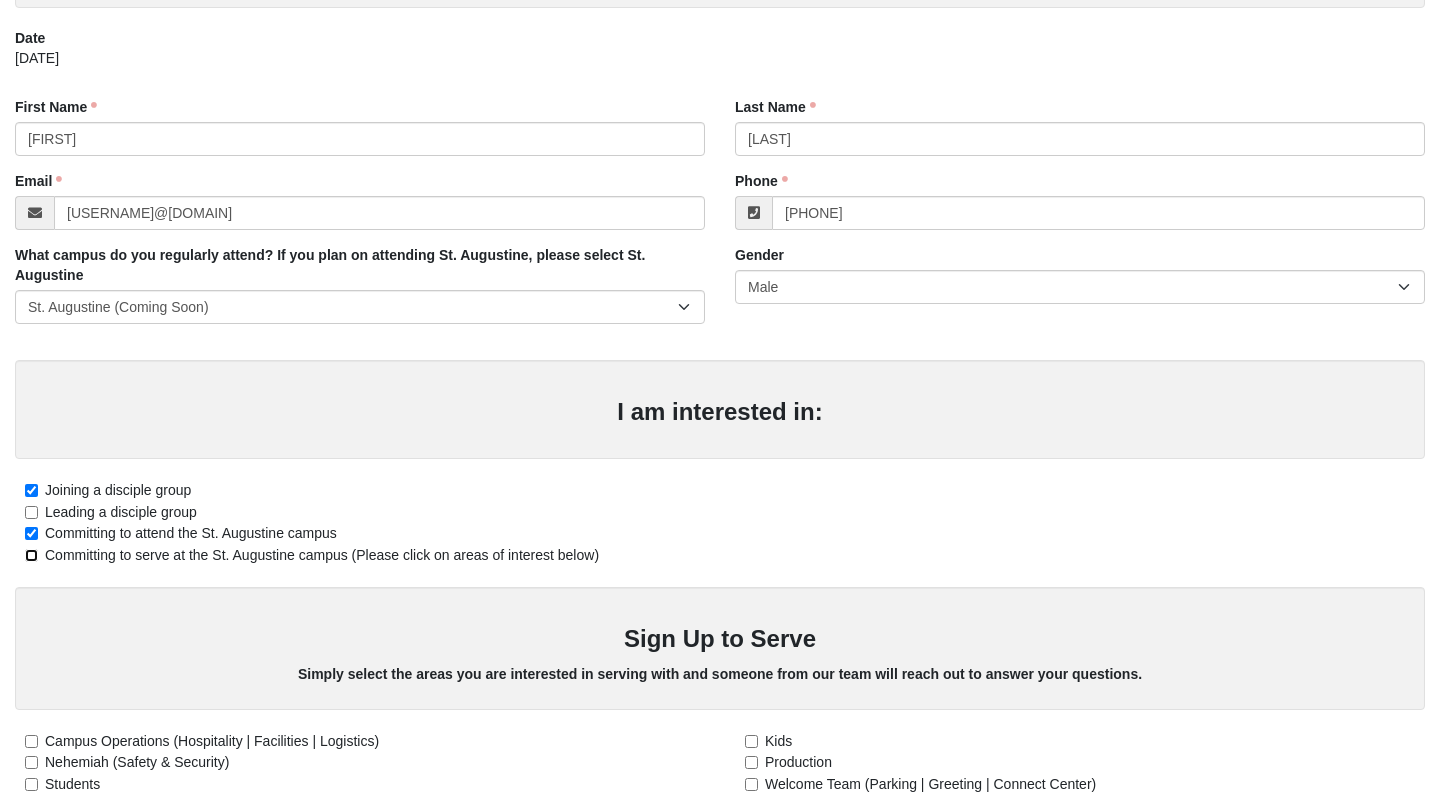 click on "Committing to serve at the St. Augustine campus (Please click on areas of interest below)" at bounding box center (31, 555) 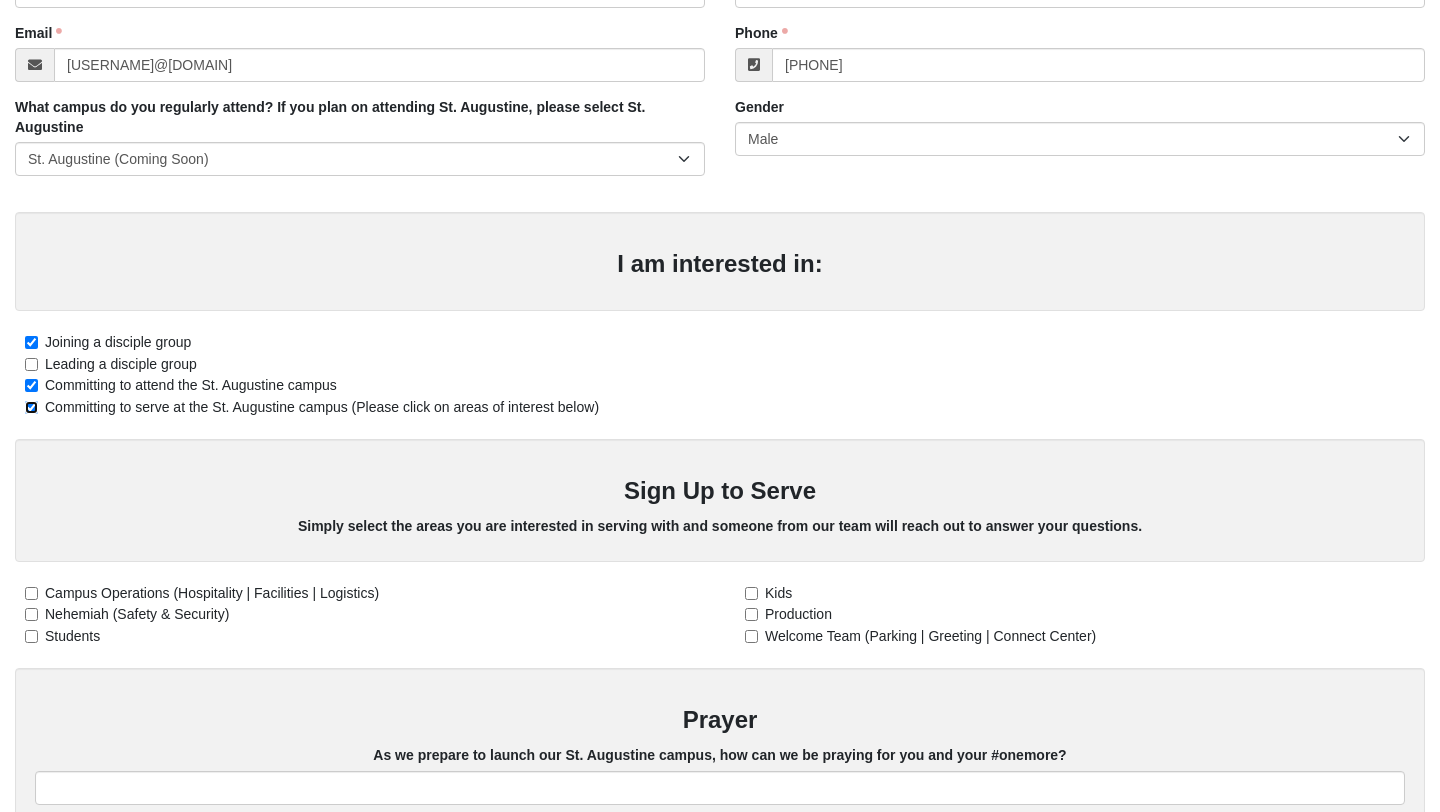 scroll, scrollTop: 390, scrollLeft: 0, axis: vertical 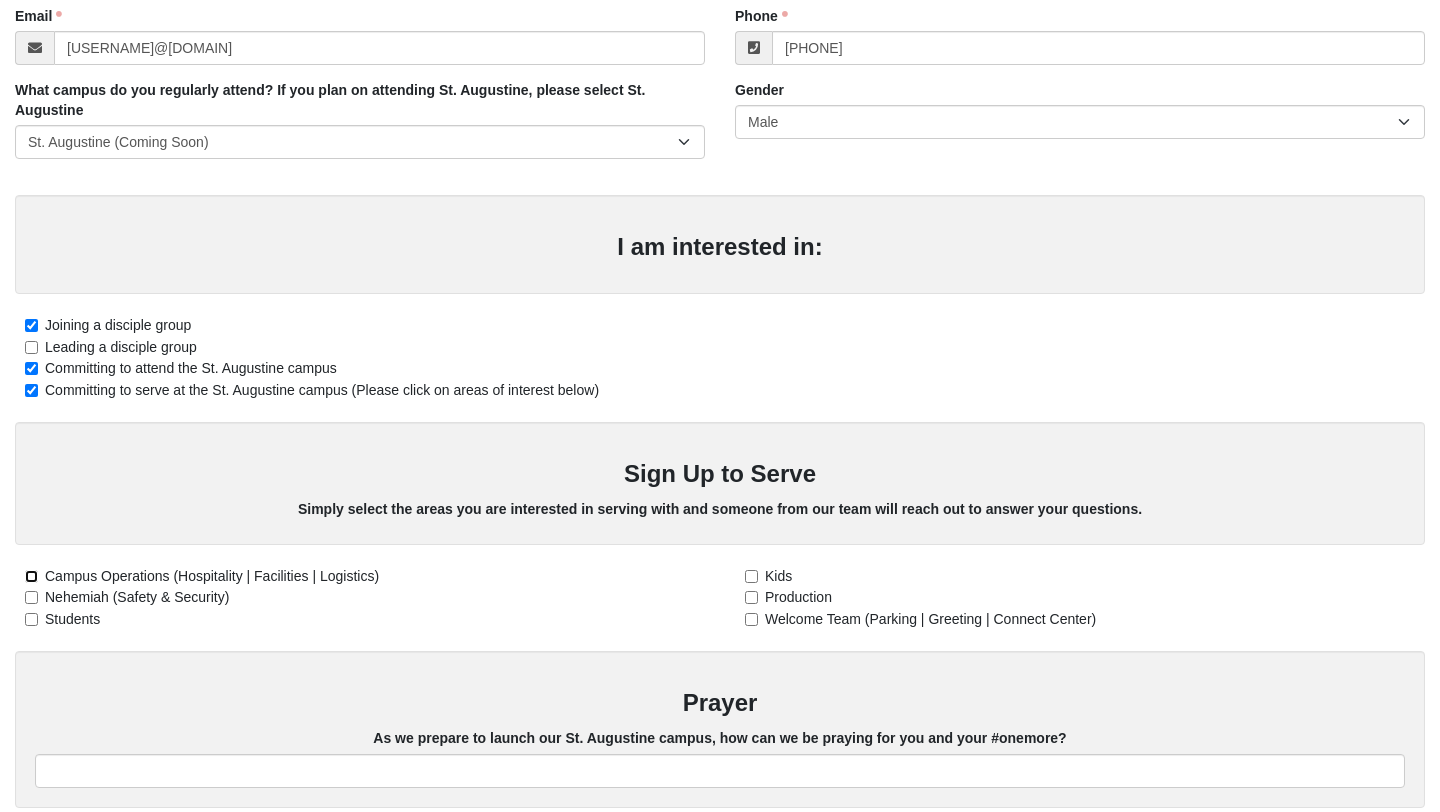 click on "Campus Operations (Hospitality  |  Facilities  |
Logistics)" at bounding box center (31, 576) 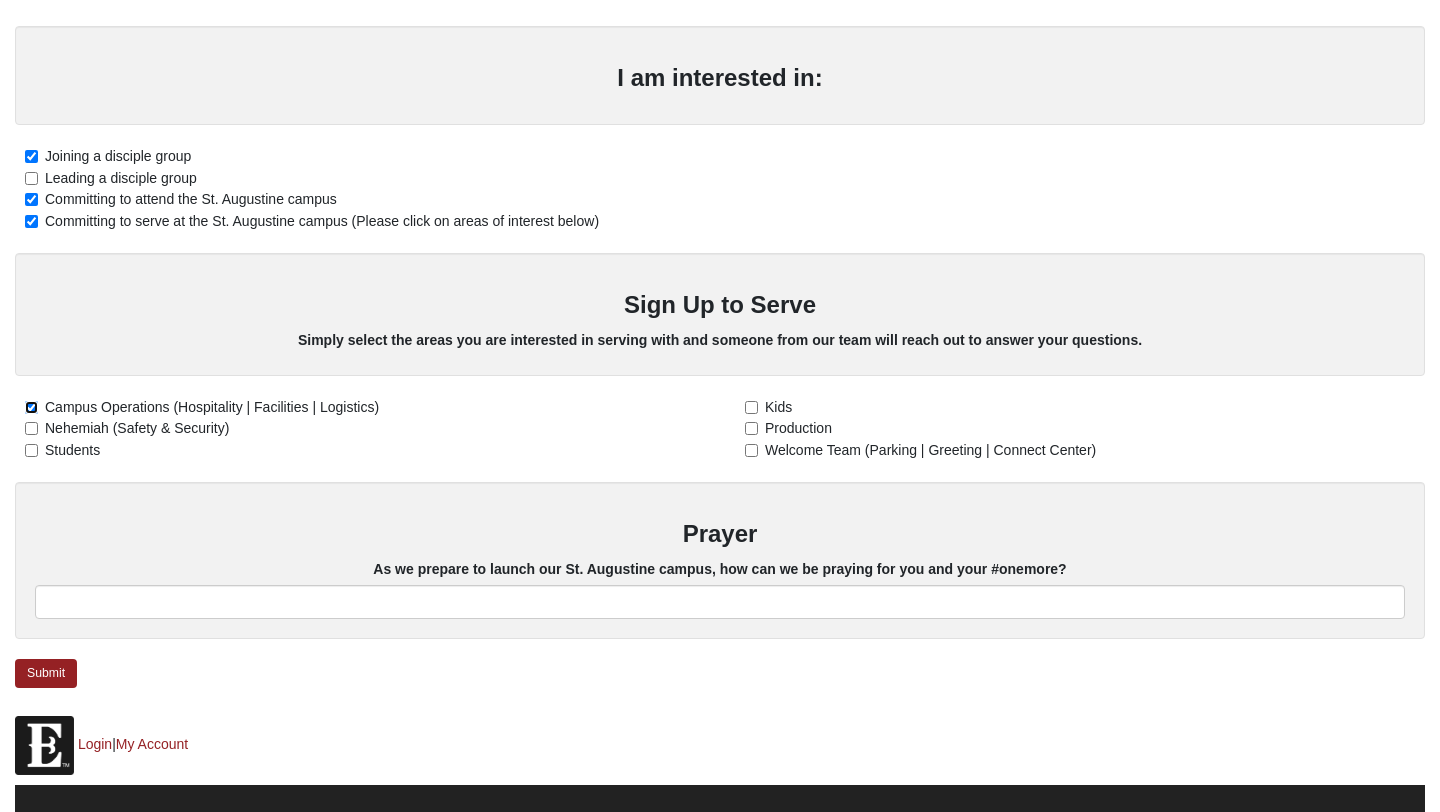 scroll, scrollTop: 565, scrollLeft: 0, axis: vertical 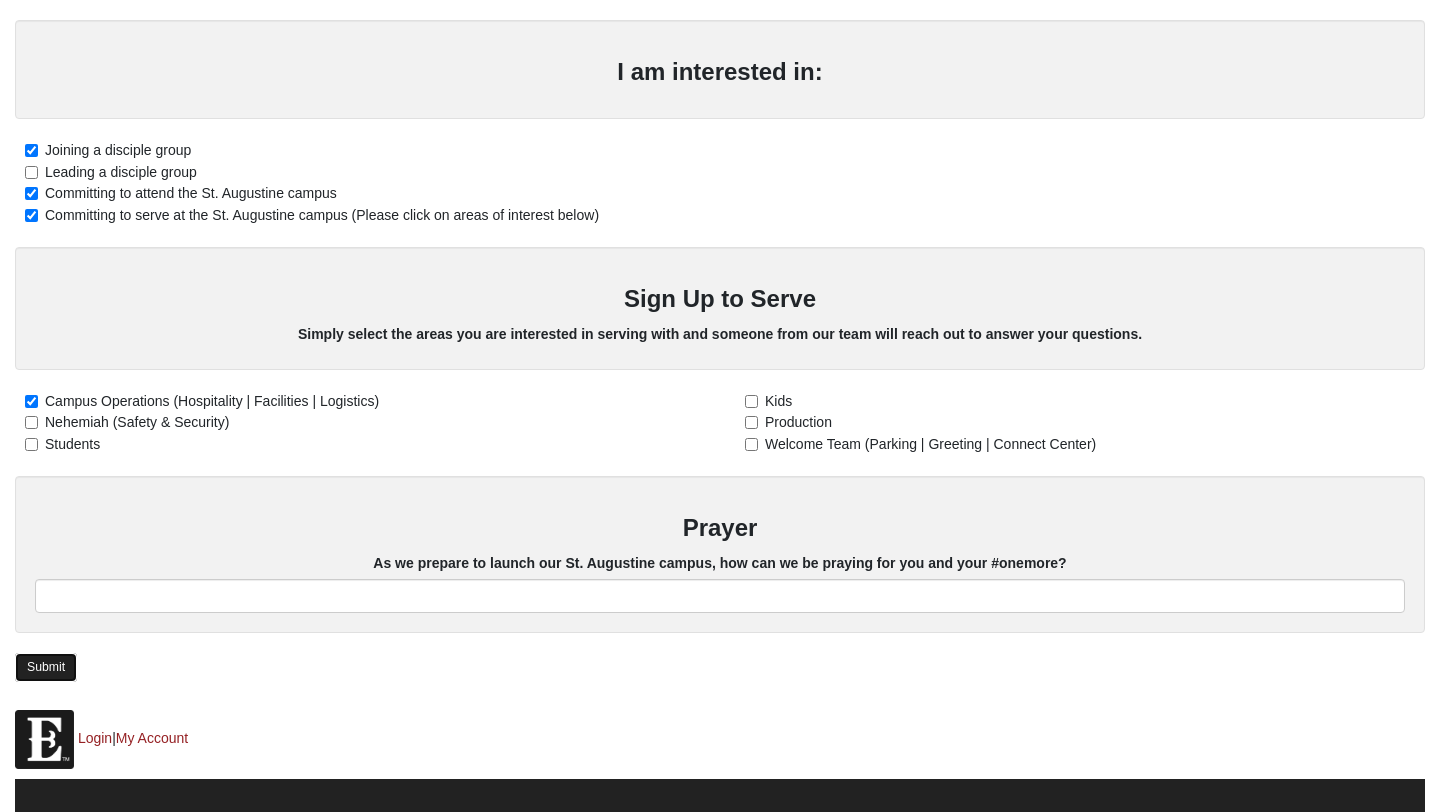 click on "Submit" at bounding box center (46, 667) 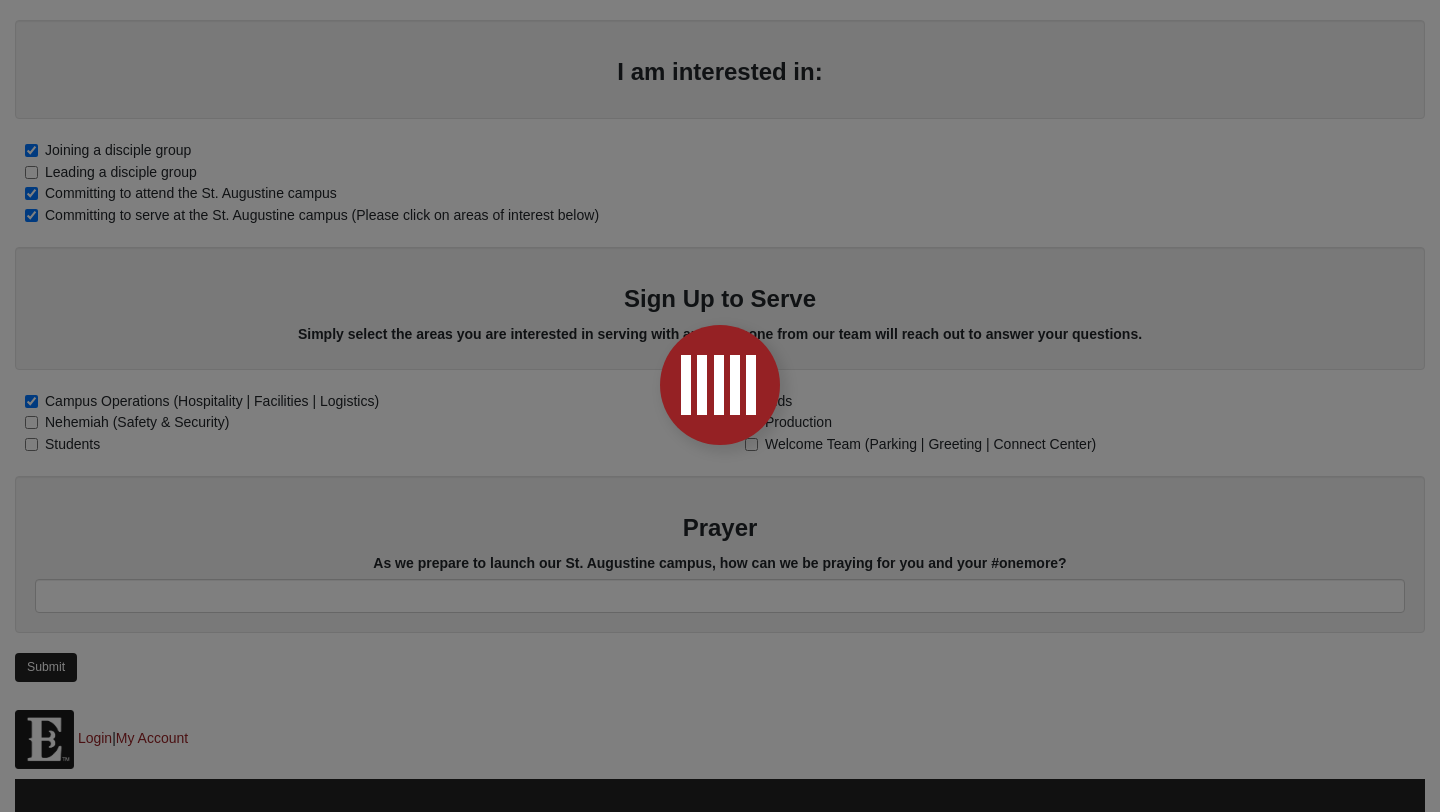 scroll, scrollTop: 0, scrollLeft: 0, axis: both 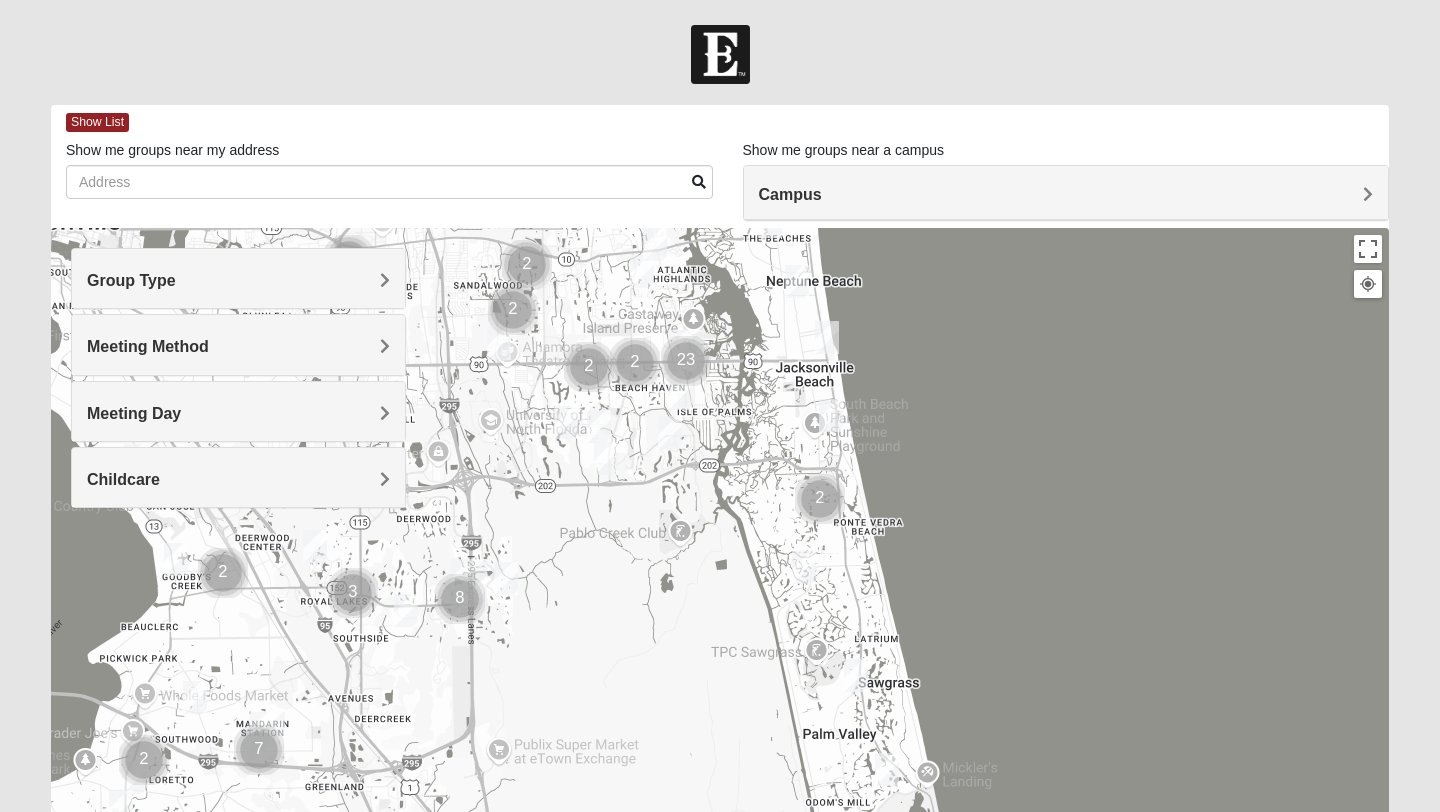 drag, startPoint x: 1024, startPoint y: 574, endPoint x: 964, endPoint y: 251, distance: 328.52548 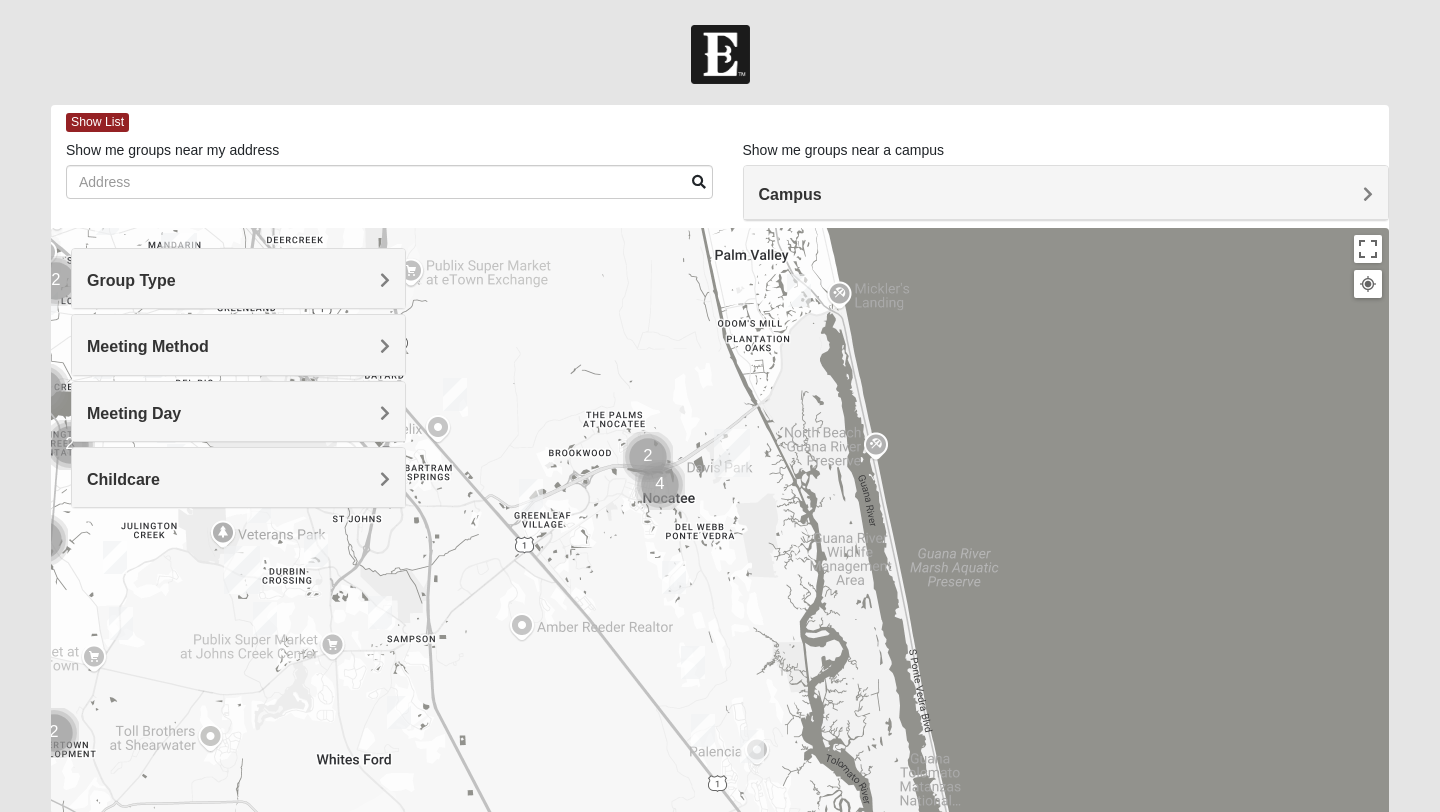 drag, startPoint x: 1037, startPoint y: 533, endPoint x: 990, endPoint y: 178, distance: 358.09775 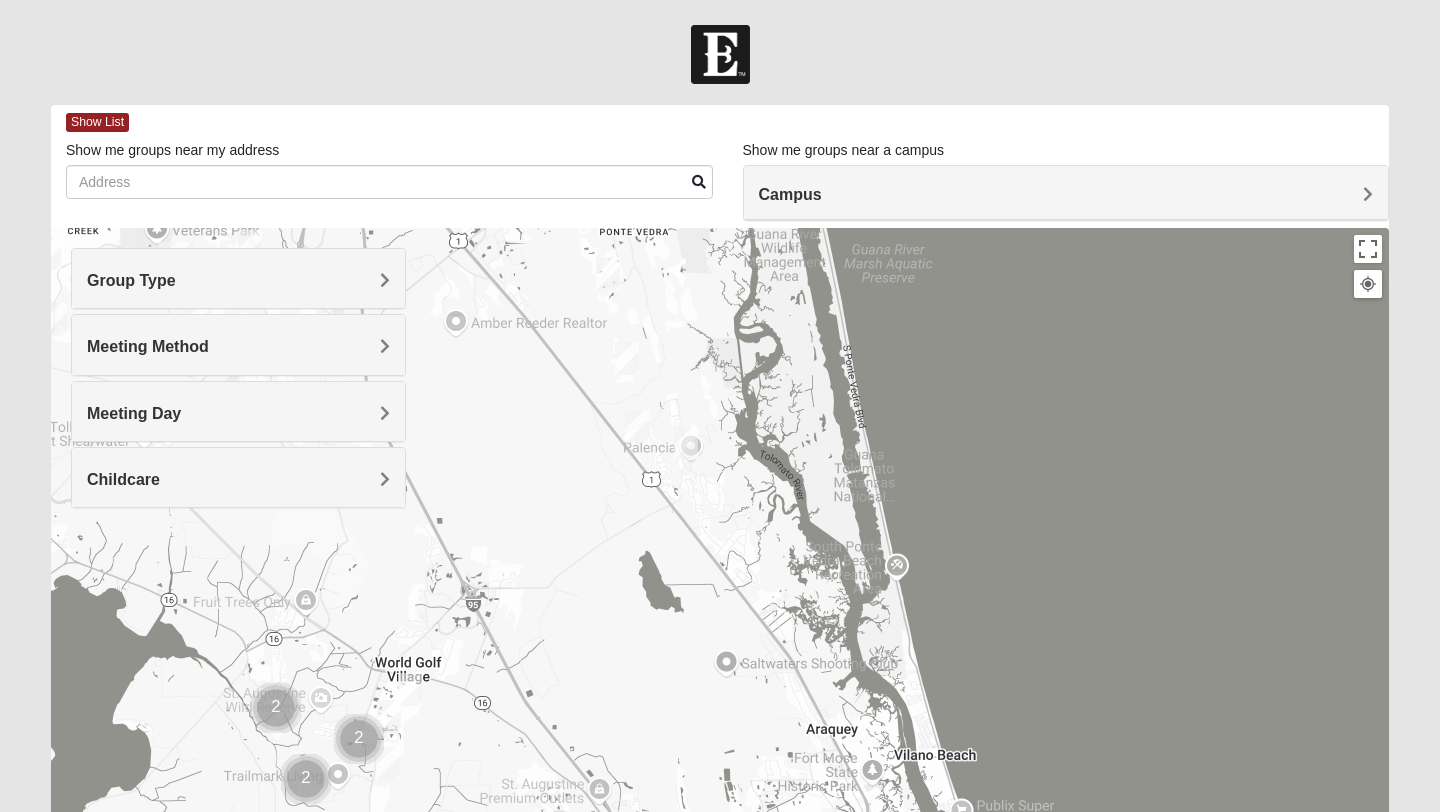 drag, startPoint x: 872, startPoint y: 669, endPoint x: 792, endPoint y: 188, distance: 487.60742 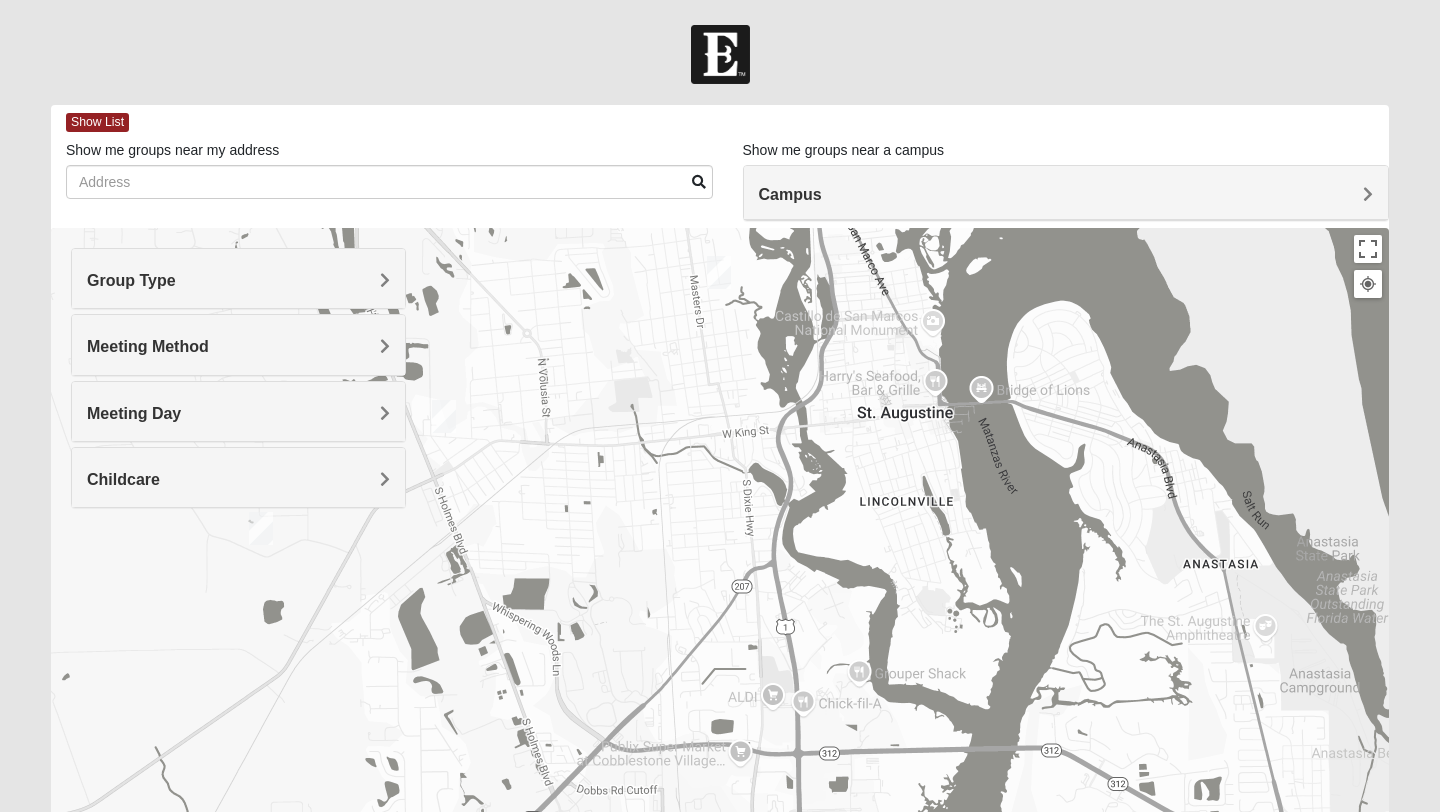 drag, startPoint x: 556, startPoint y: 420, endPoint x: 577, endPoint y: 527, distance: 109.041275 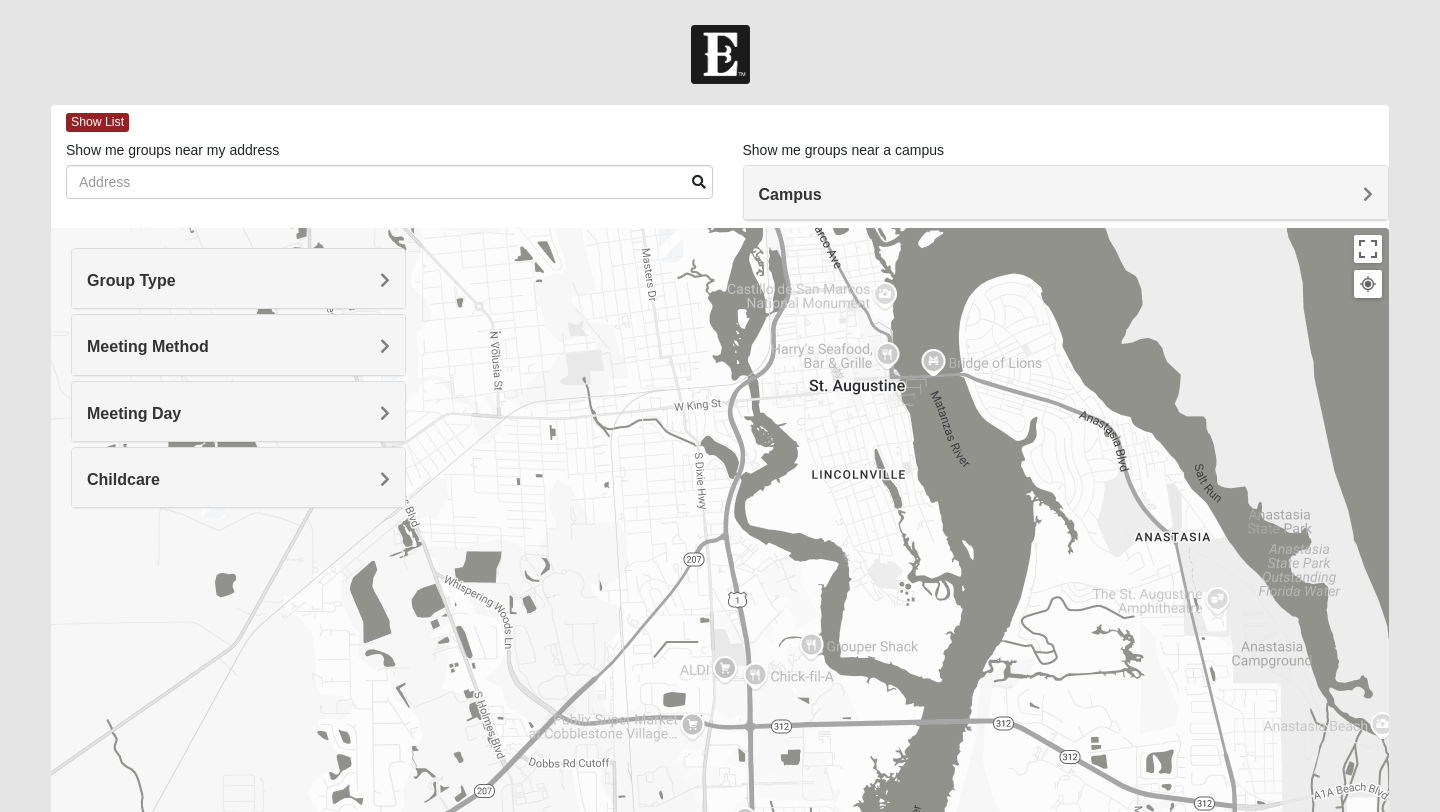 drag, startPoint x: 691, startPoint y: 452, endPoint x: 635, endPoint y: 423, distance: 63.06346 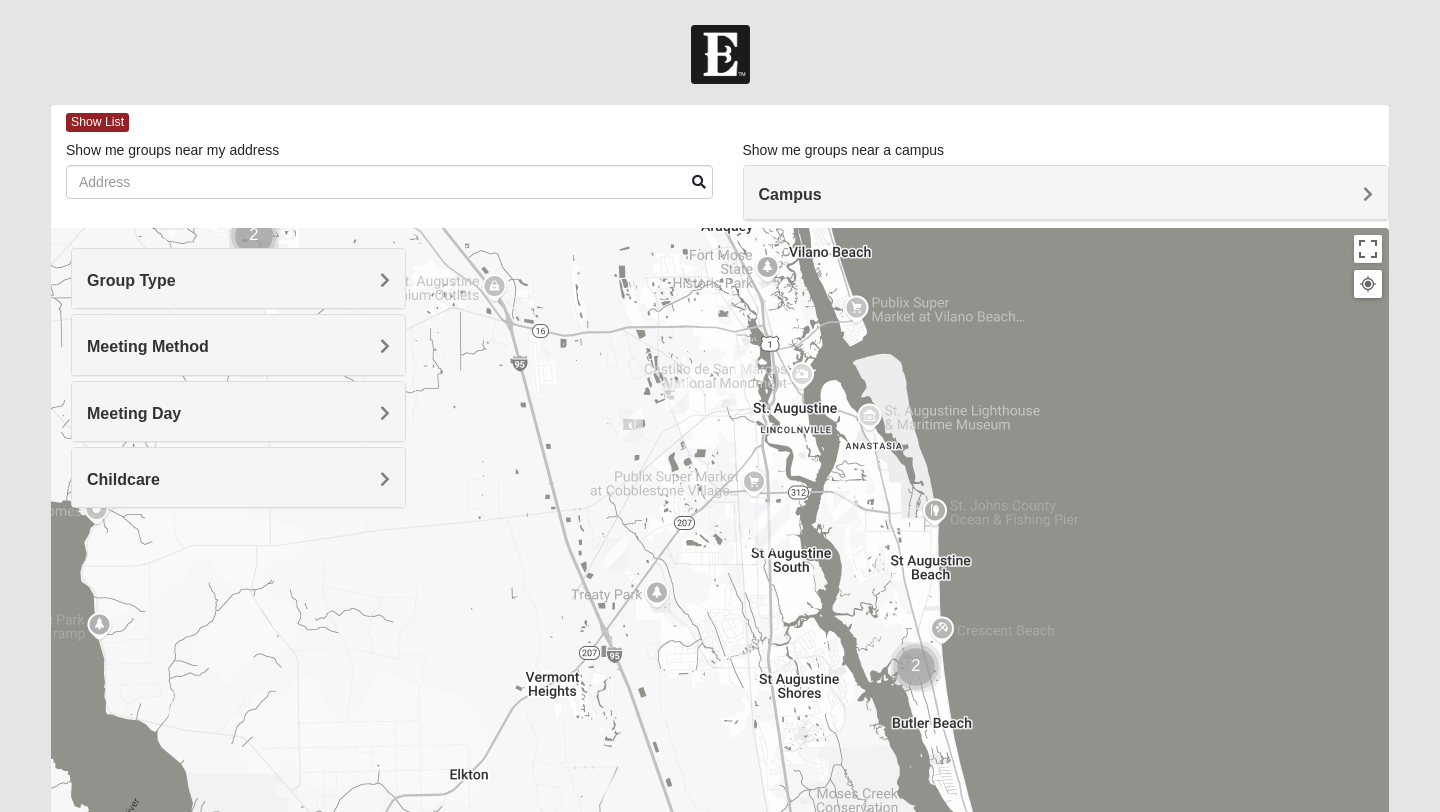 drag, startPoint x: 1050, startPoint y: 707, endPoint x: 1044, endPoint y: 613, distance: 94.19129 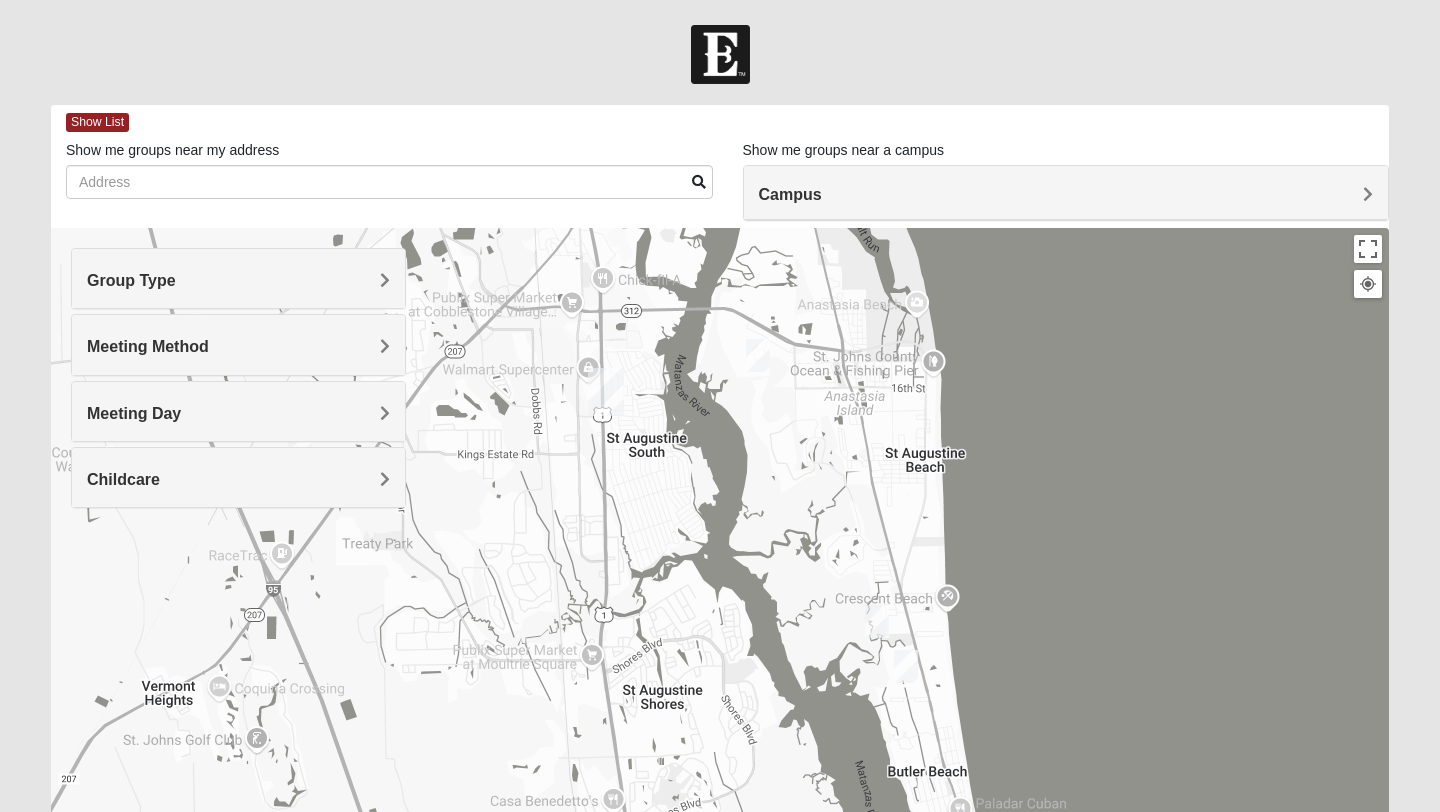 click at bounding box center (877, 621) 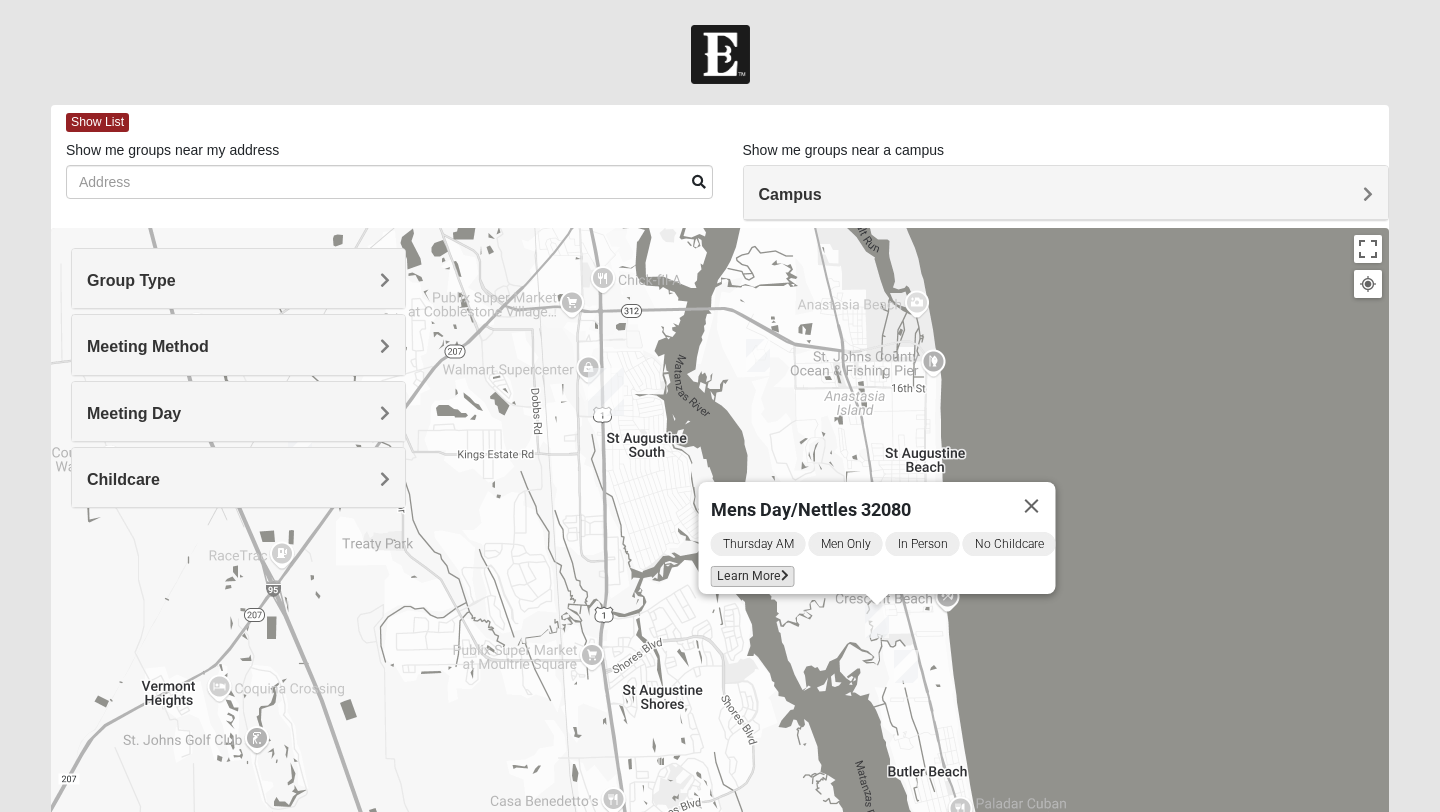 click at bounding box center [785, 576] 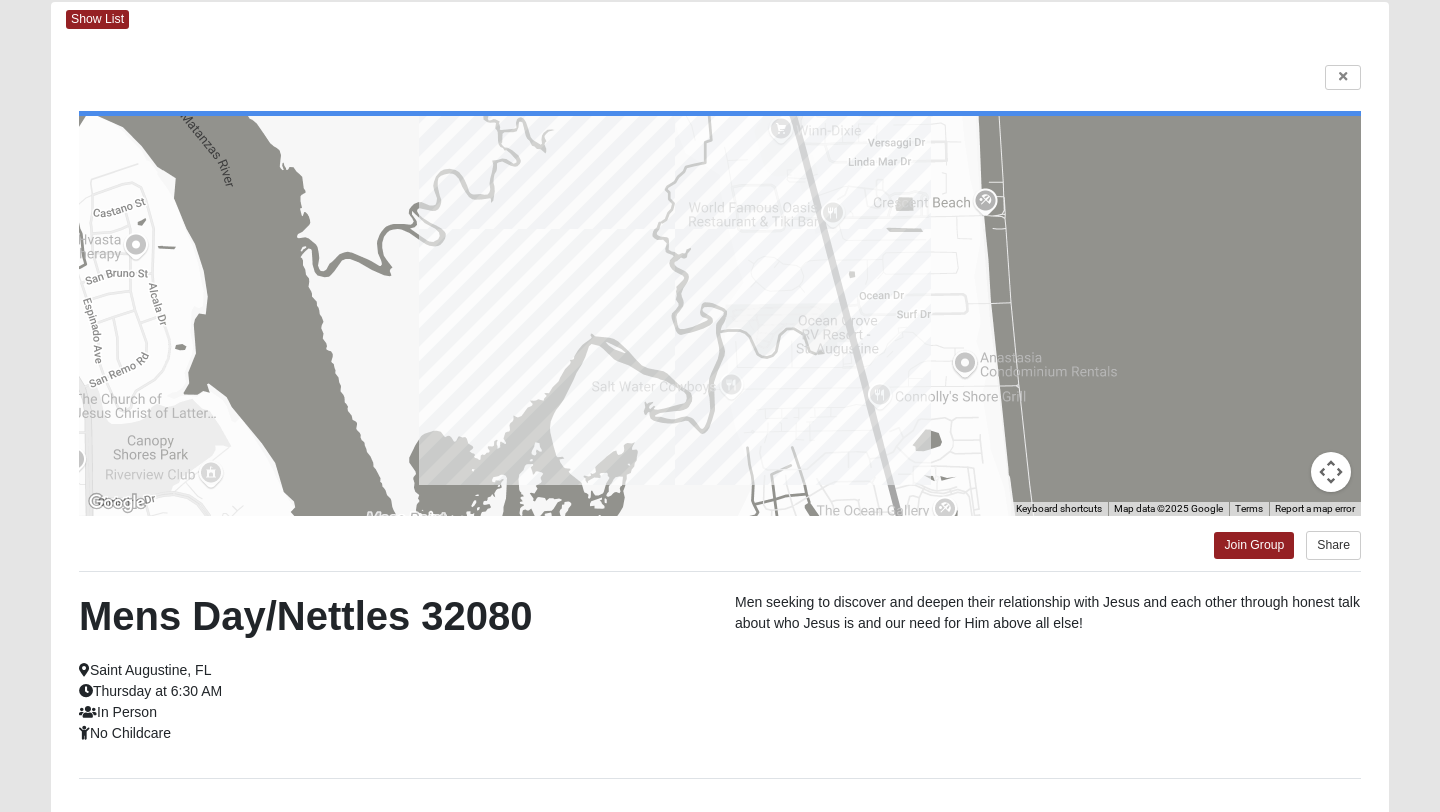 scroll, scrollTop: 0, scrollLeft: 0, axis: both 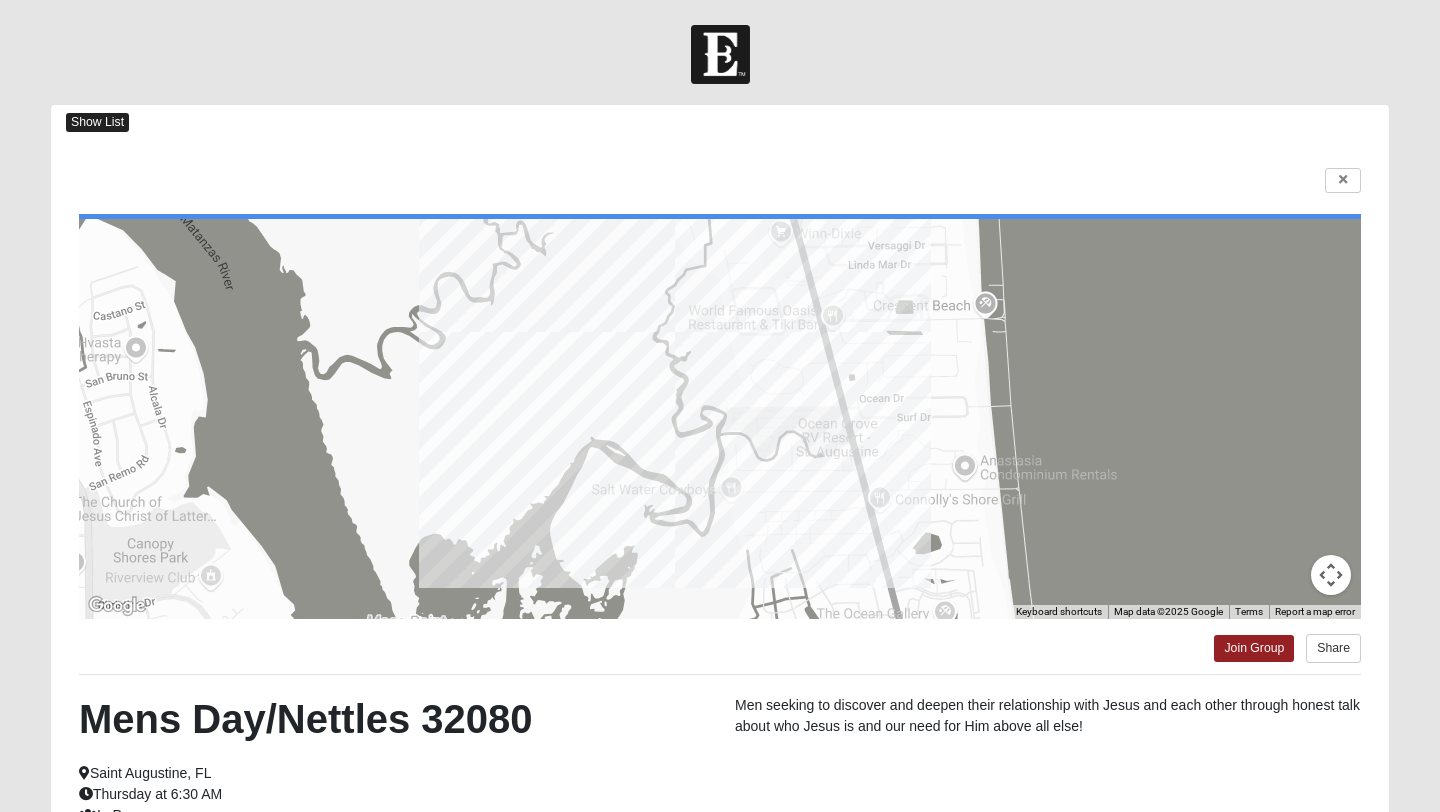 click on "Show List" at bounding box center [97, 122] 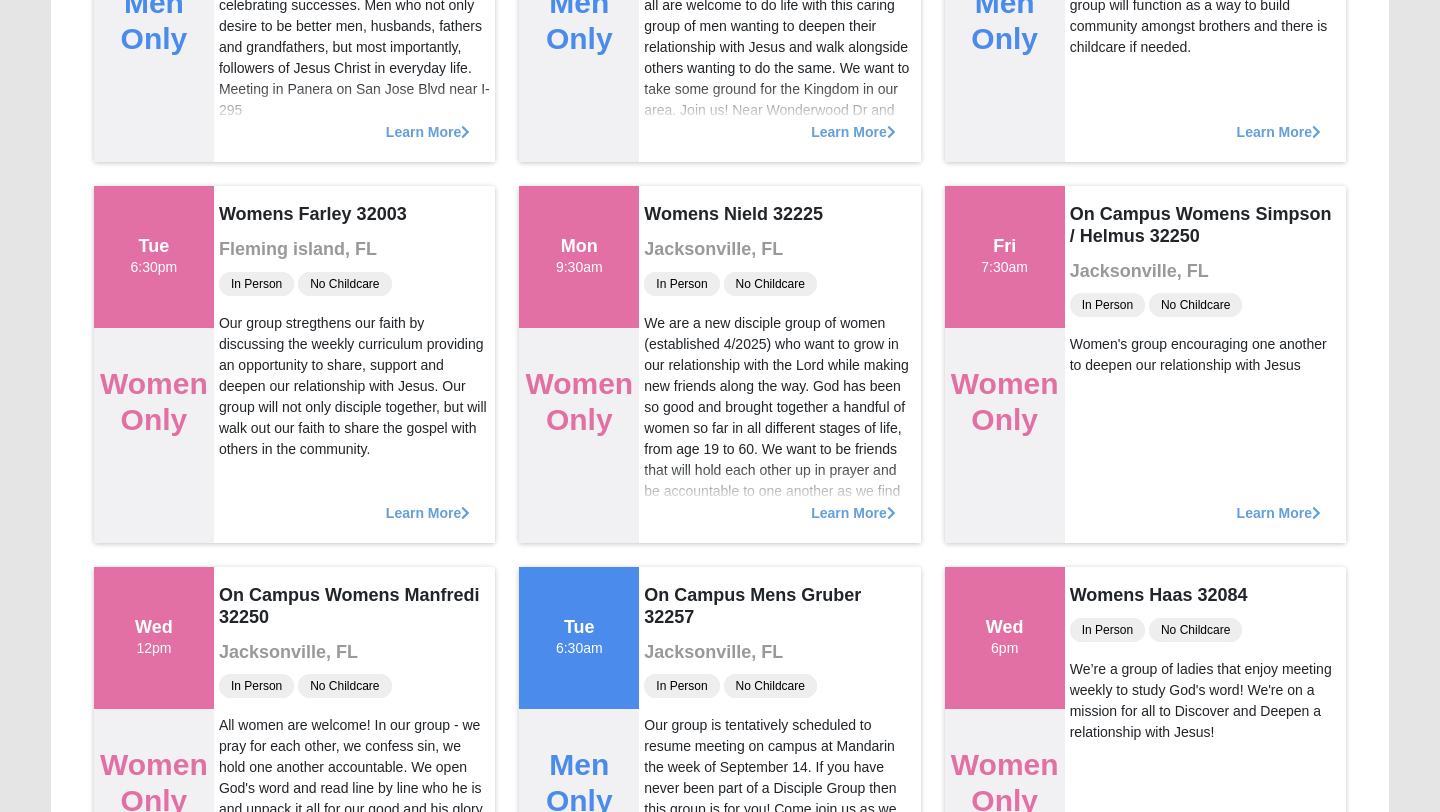 scroll, scrollTop: 0, scrollLeft: 0, axis: both 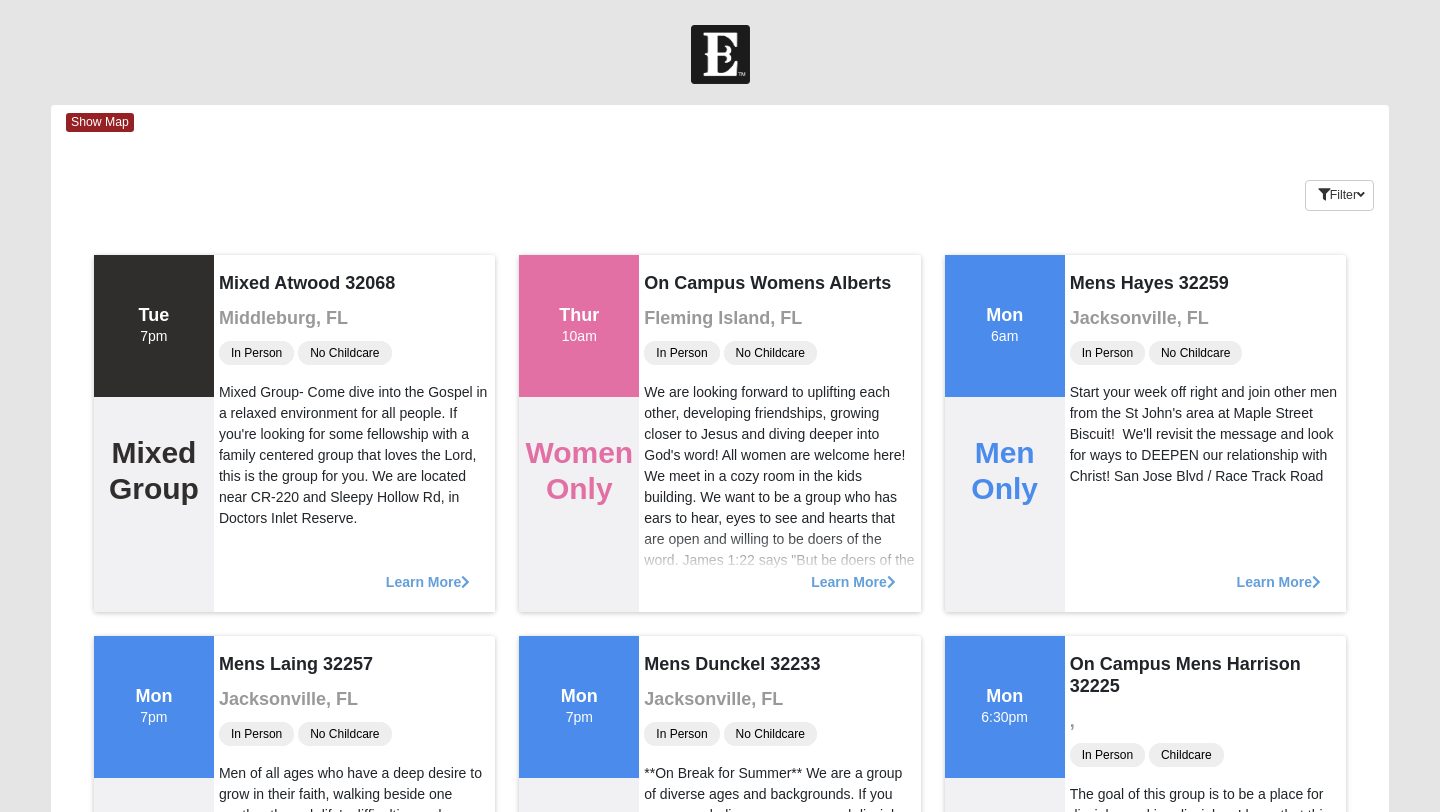 click at bounding box center (720, 54) 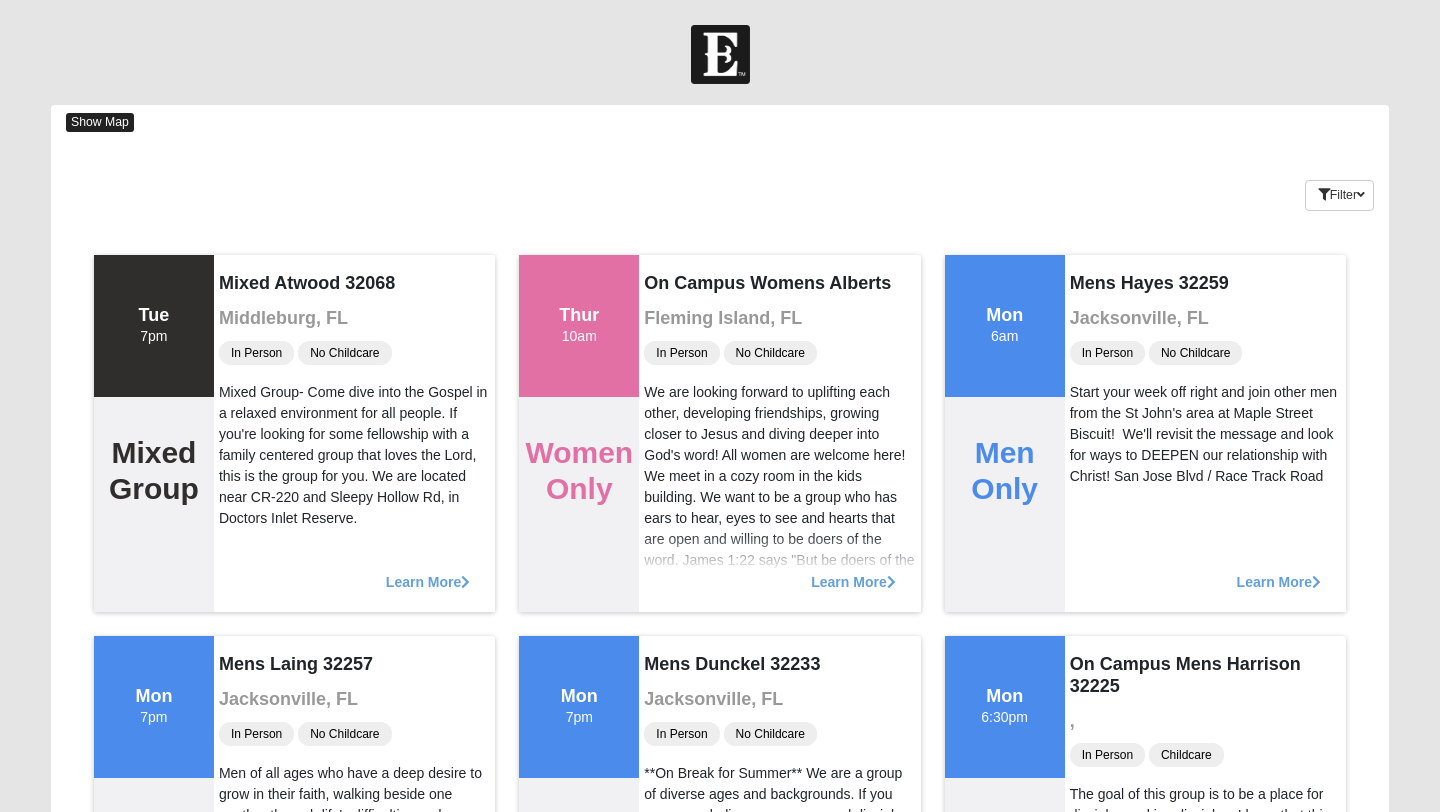 click on "Show Map" at bounding box center (100, 122) 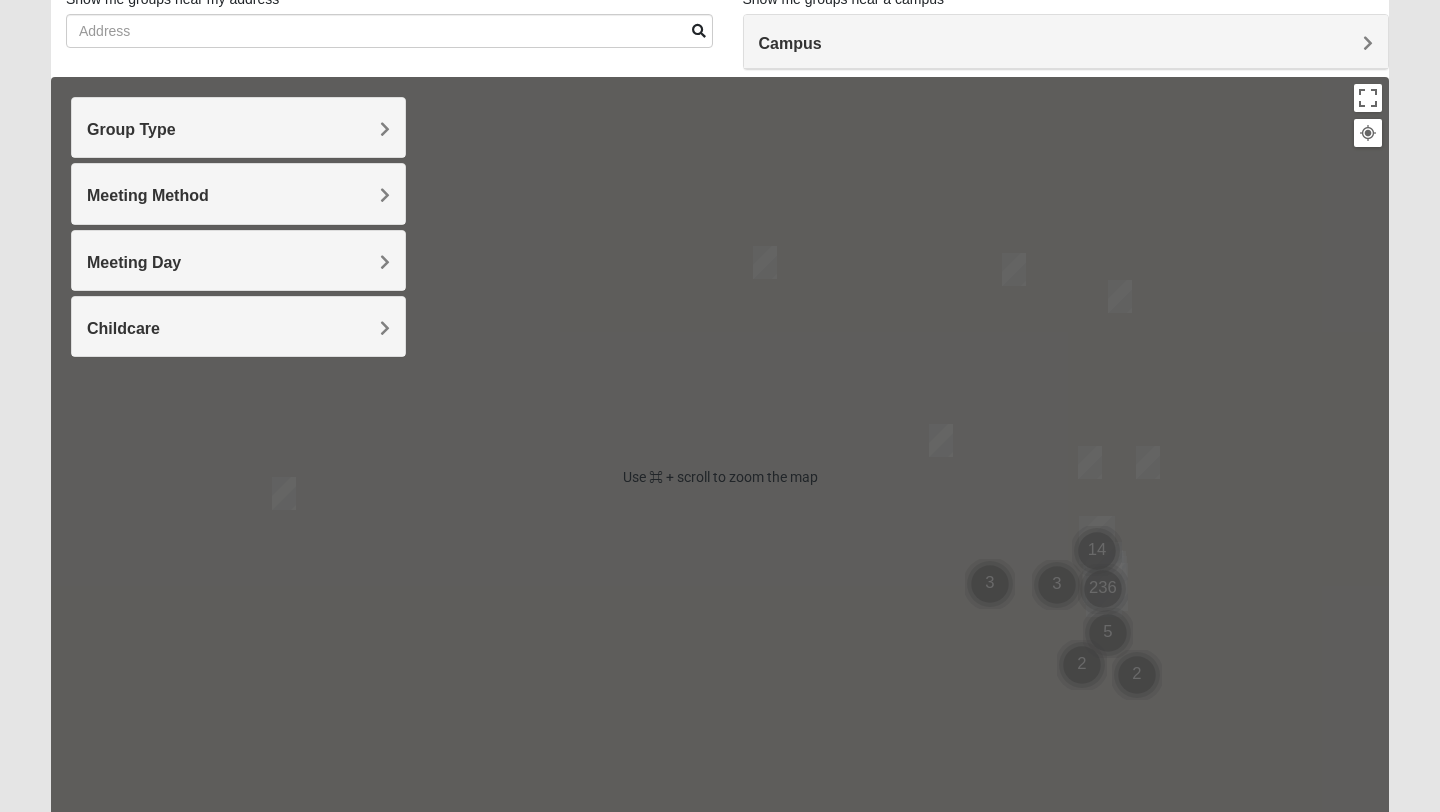 scroll, scrollTop: 219, scrollLeft: 0, axis: vertical 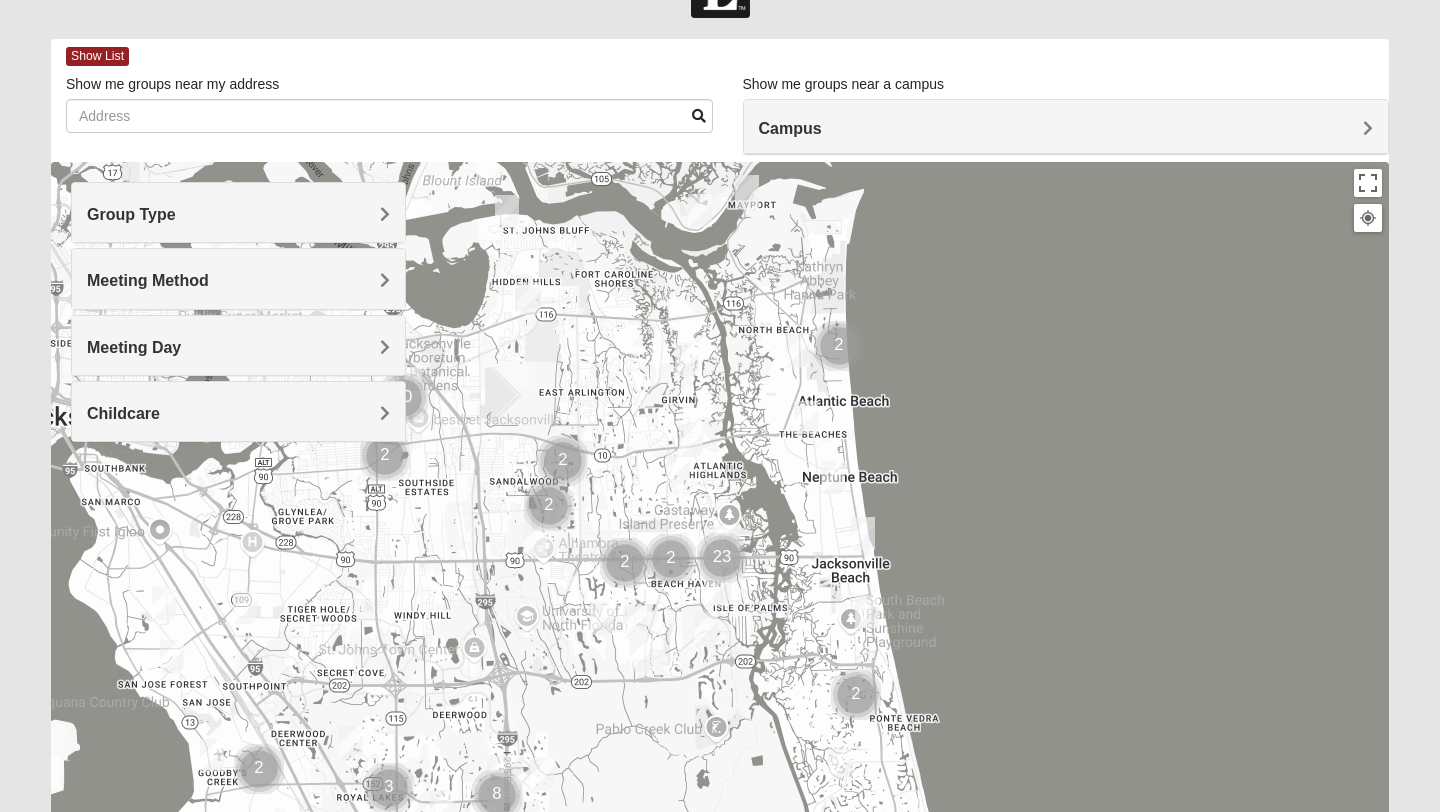drag, startPoint x: 1001, startPoint y: 682, endPoint x: 967, endPoint y: 386, distance: 297.9463 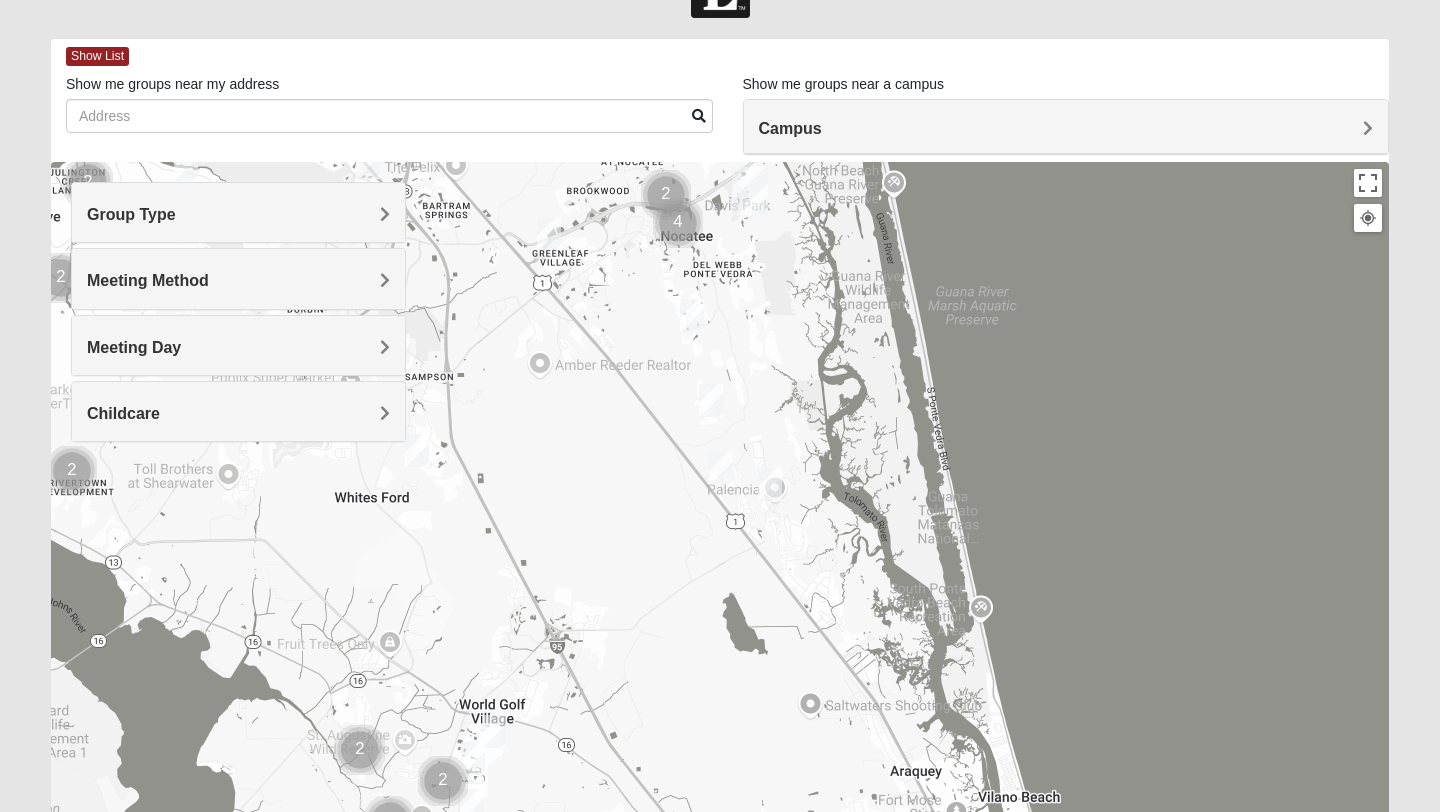 drag, startPoint x: 1022, startPoint y: 606, endPoint x: 931, endPoint y: 296, distance: 323.08047 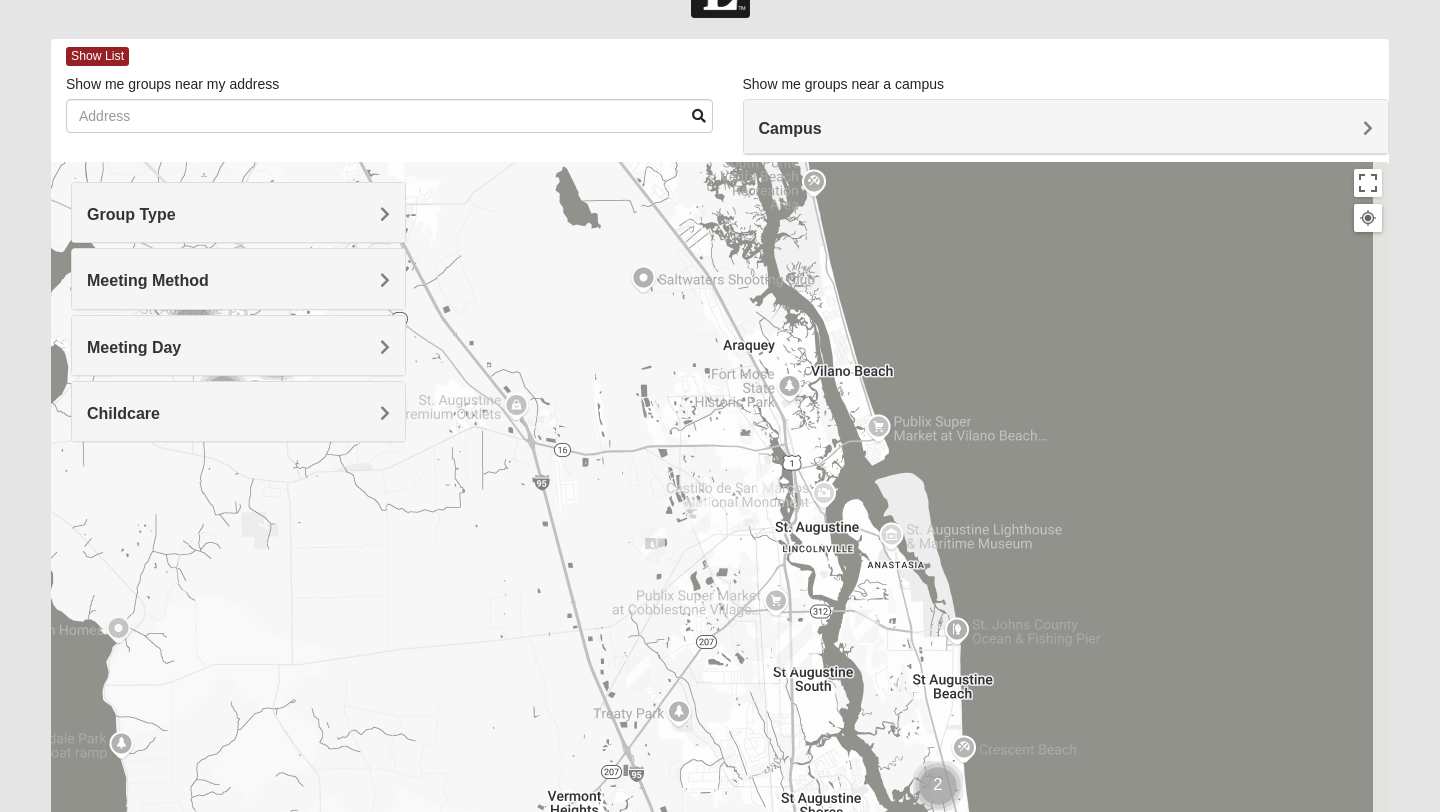 drag, startPoint x: 1065, startPoint y: 500, endPoint x: 977, endPoint y: 257, distance: 258.44342 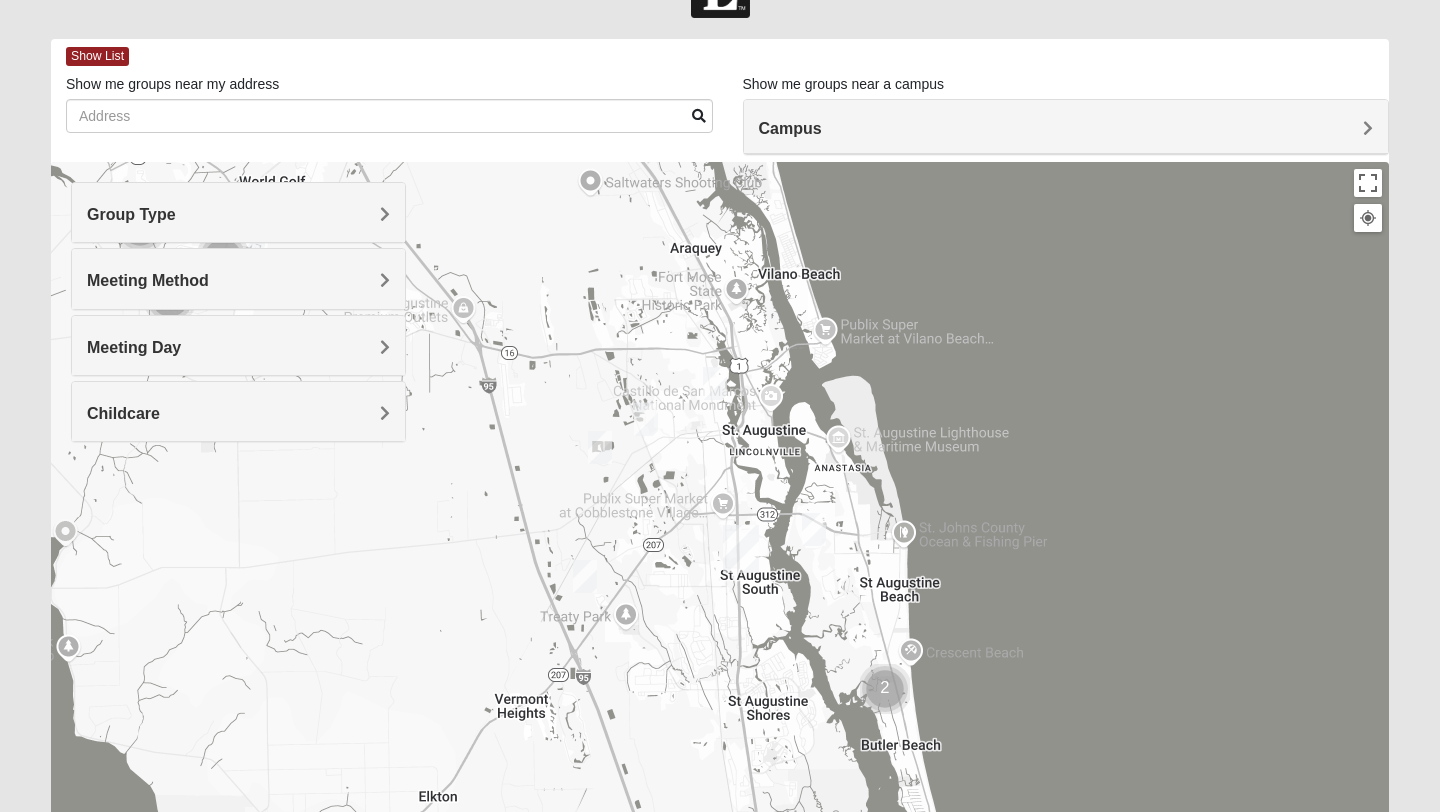 click at bounding box center [646, 419] 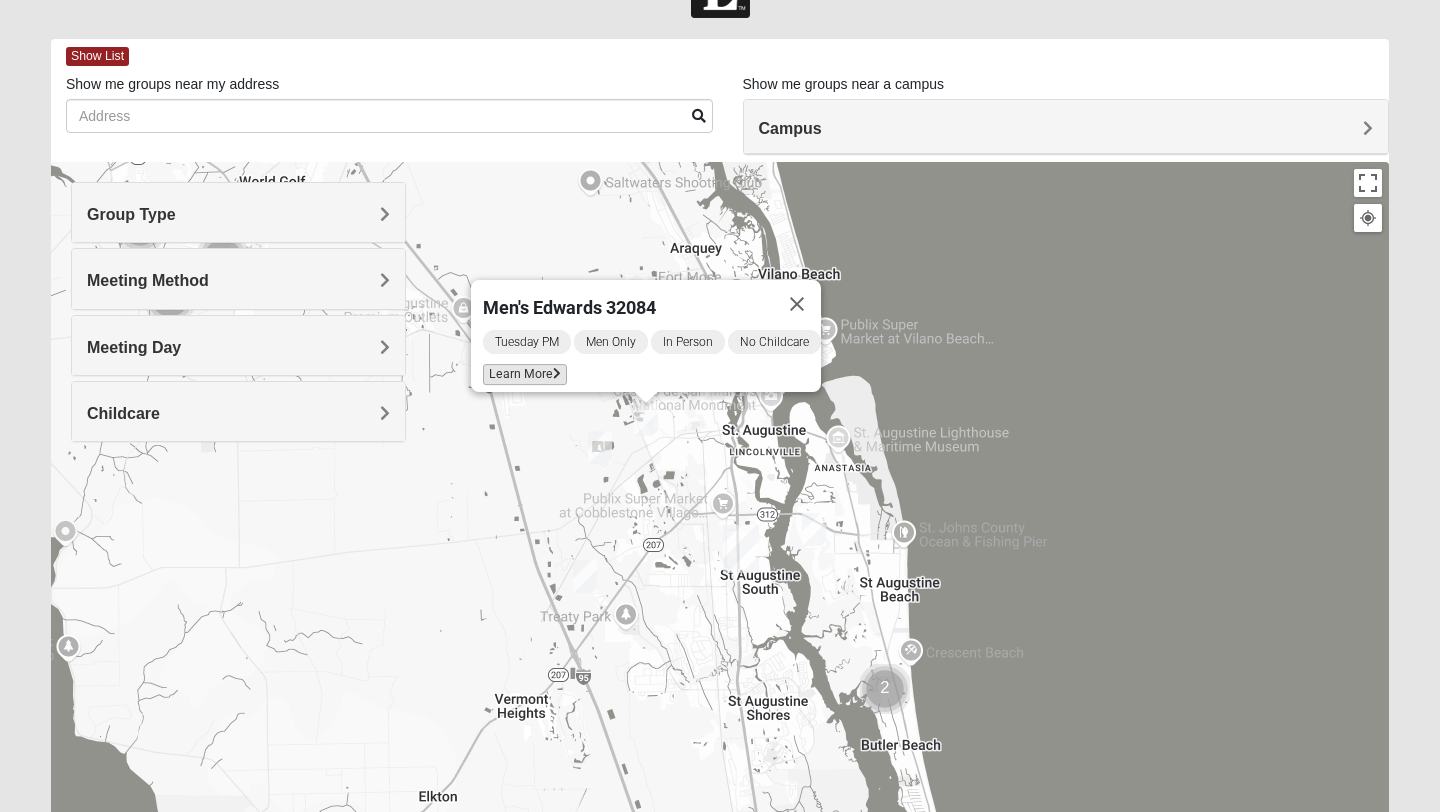 click at bounding box center (557, 374) 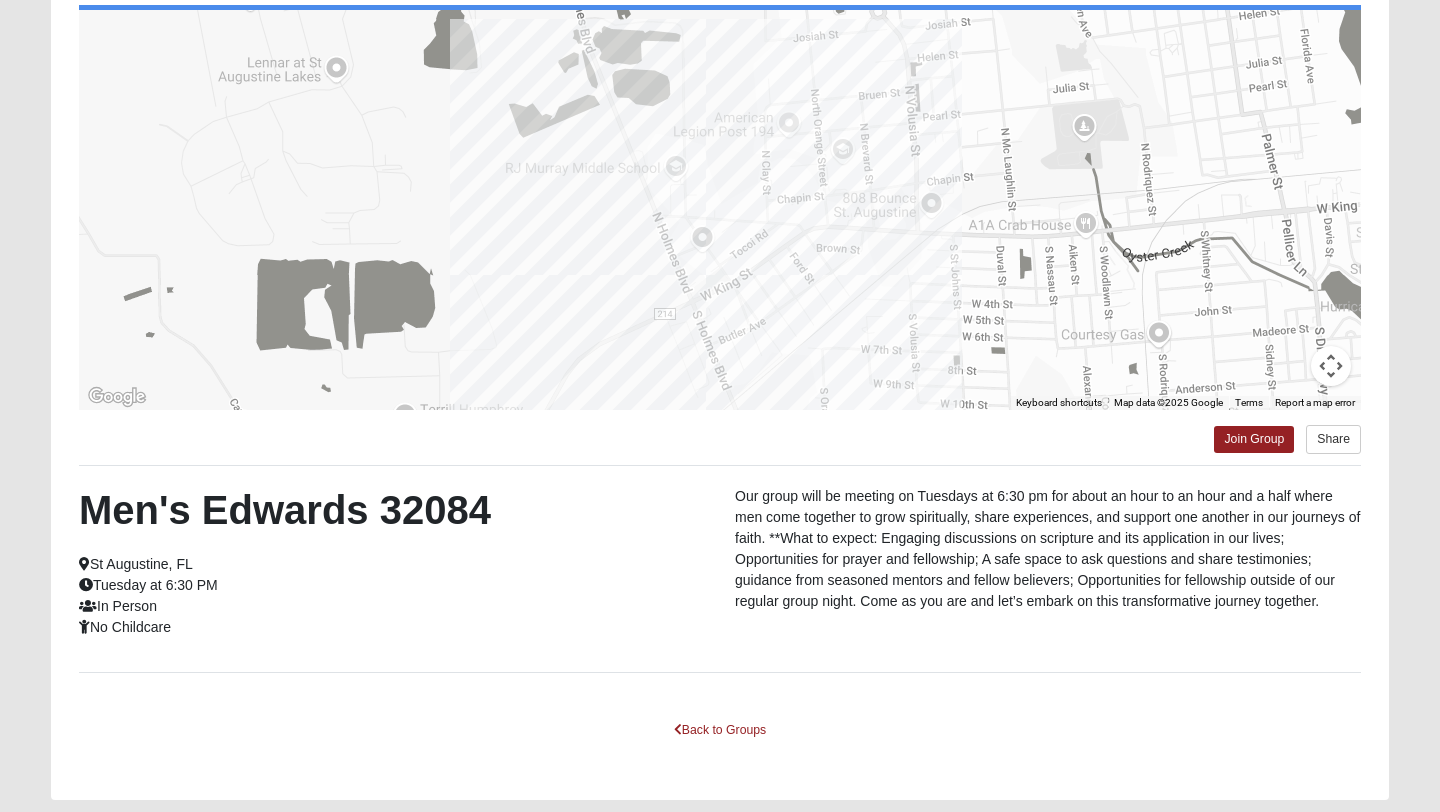 scroll, scrollTop: 184, scrollLeft: 0, axis: vertical 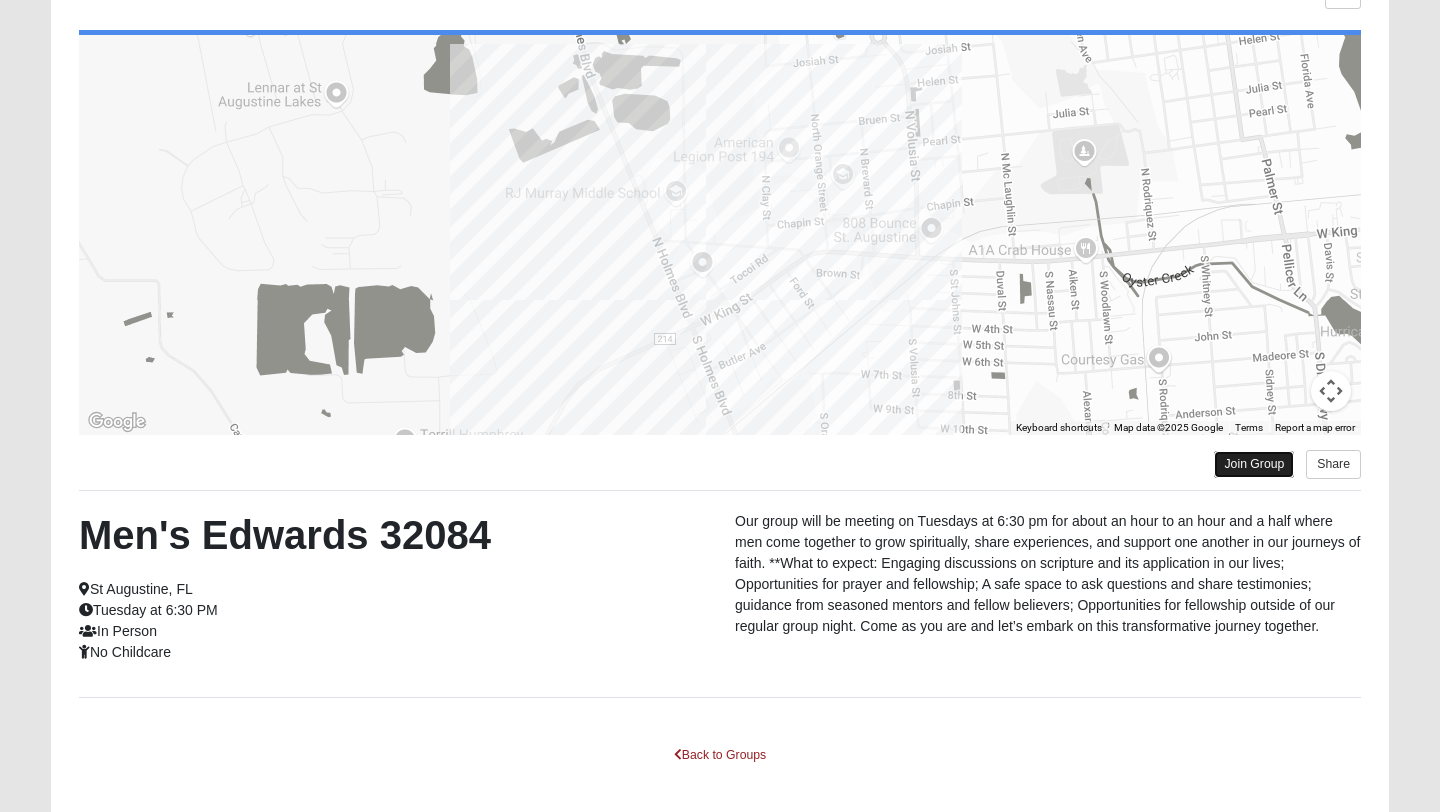 click on "Join Group" at bounding box center (1254, 464) 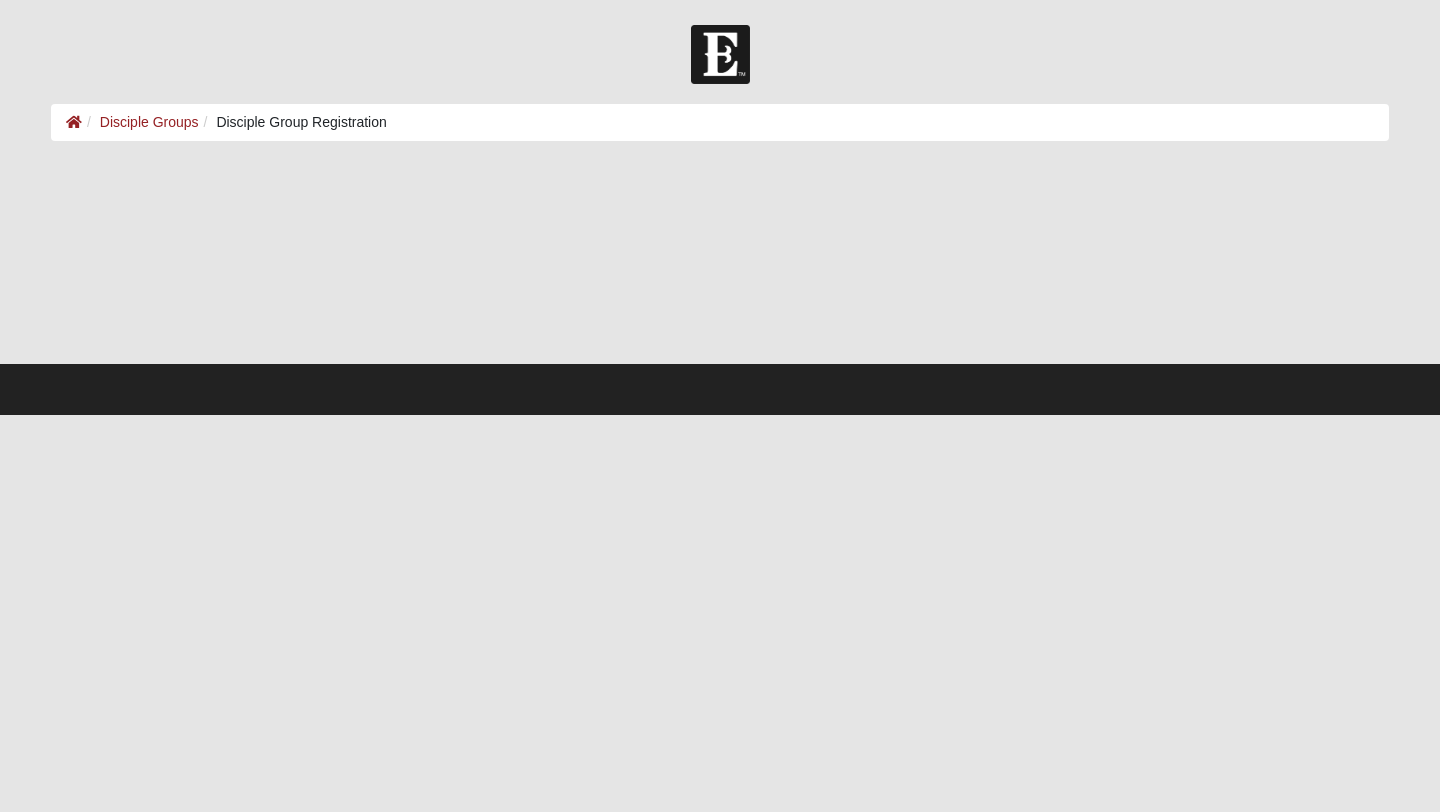 scroll, scrollTop: 0, scrollLeft: 0, axis: both 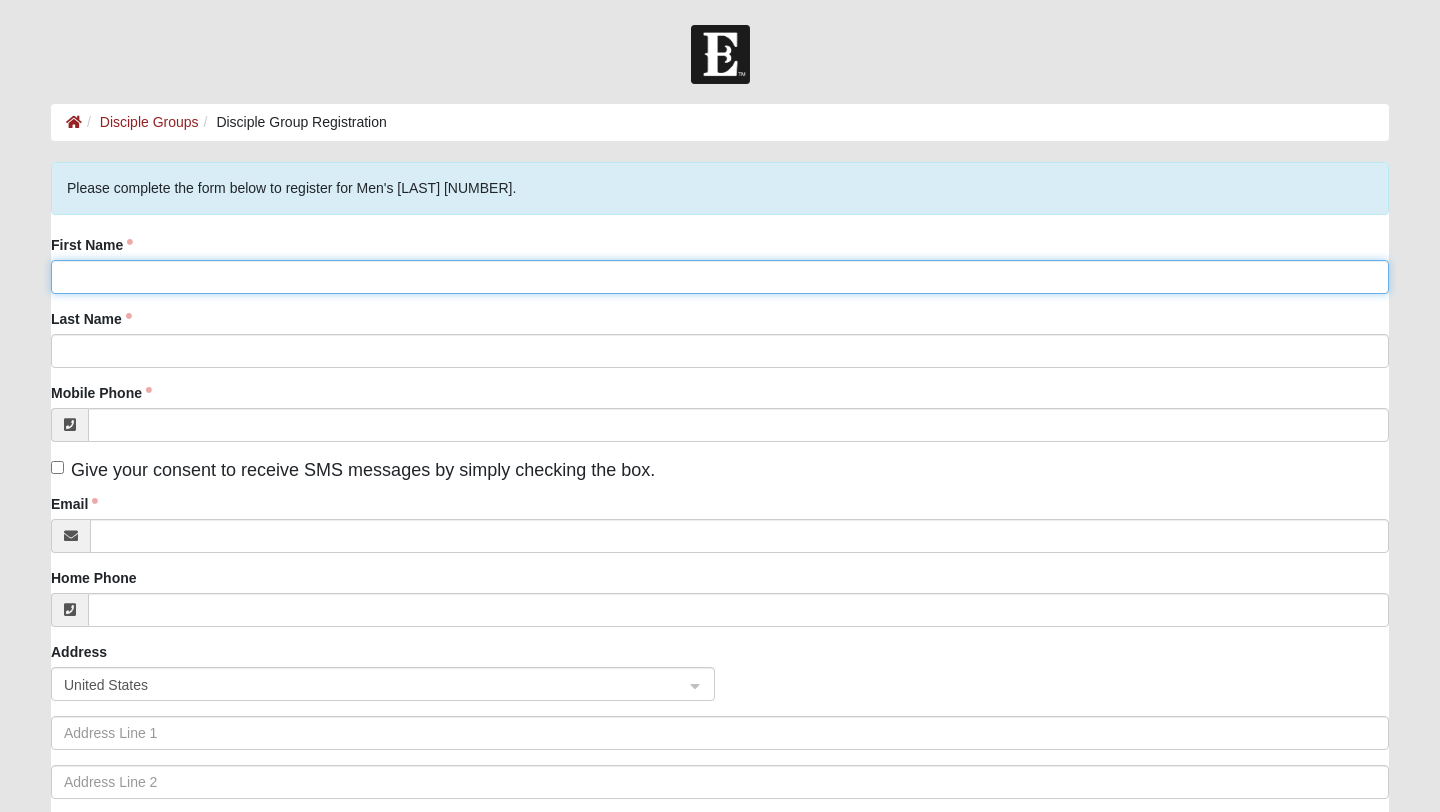 click on "First Name" 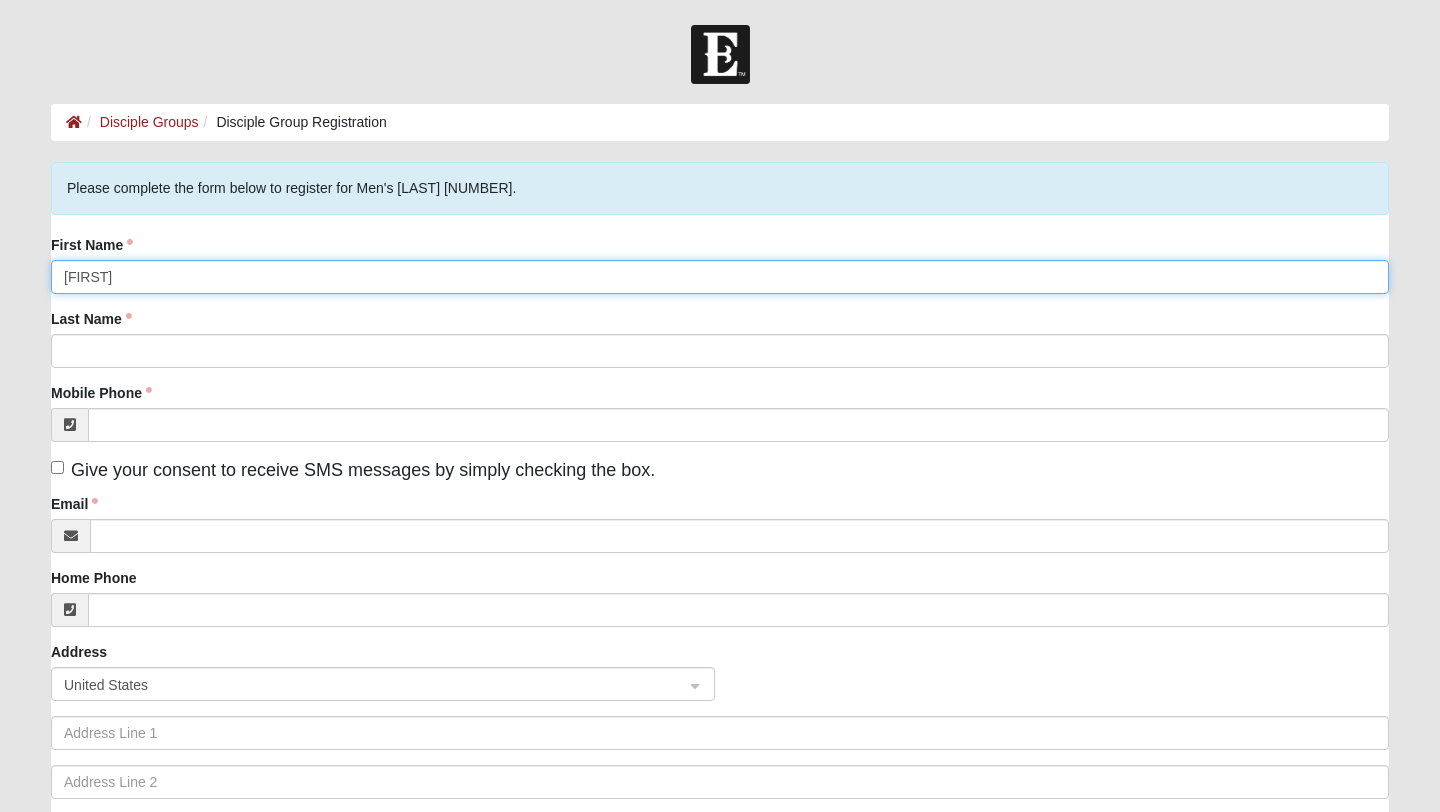 type on "[FIRST]" 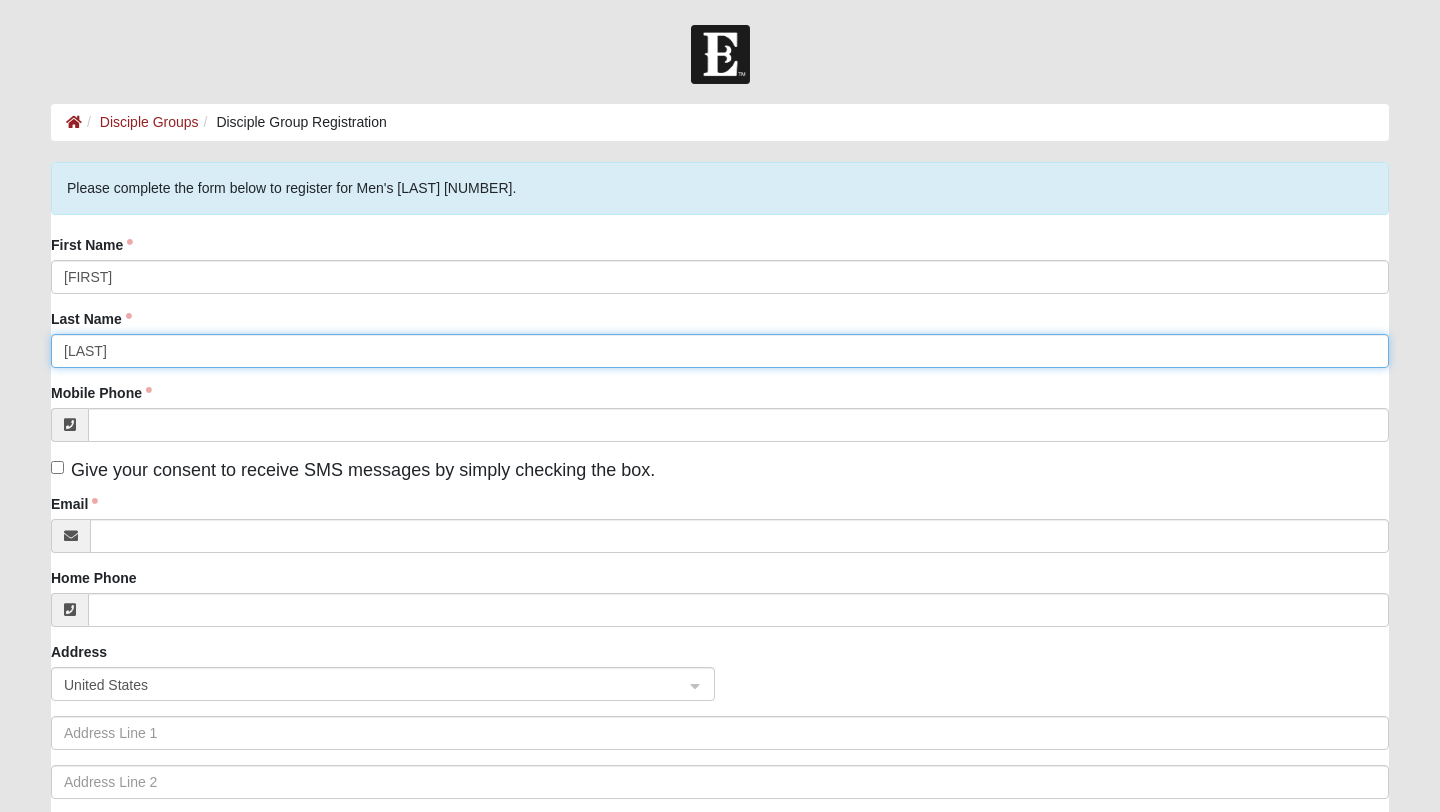 type on "[LAST]" 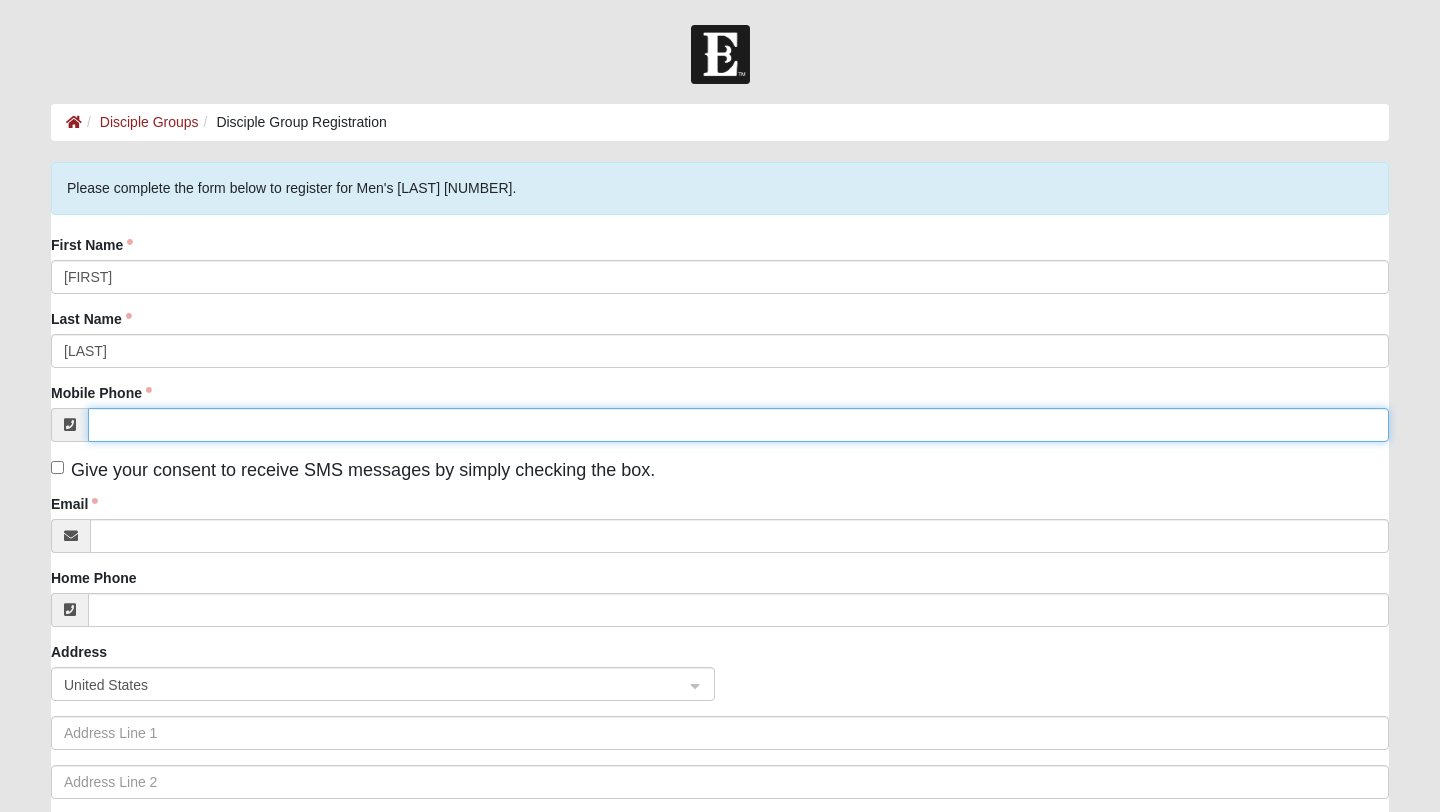 click on "Mobile Phone" at bounding box center [738, 425] 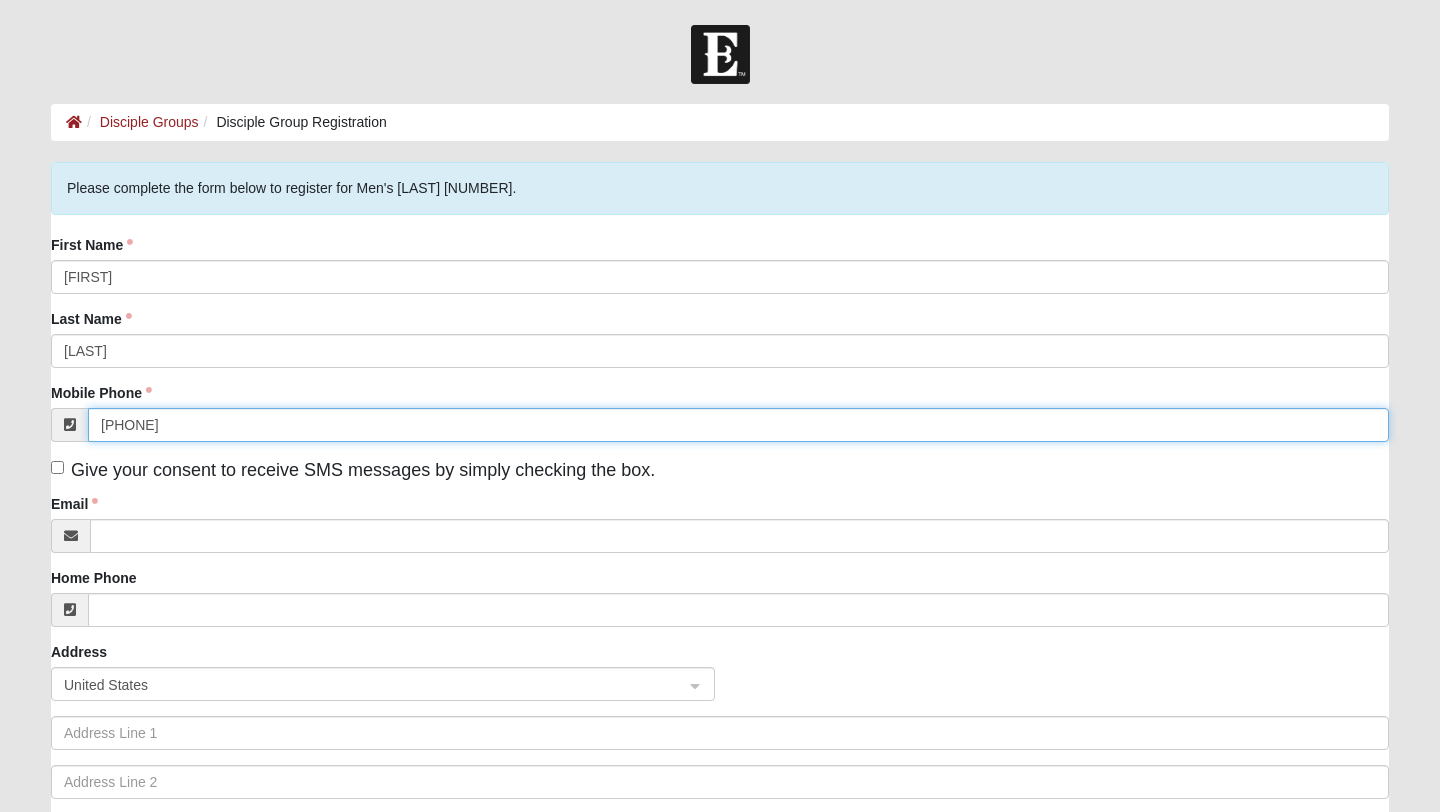 type on "[PHONE]" 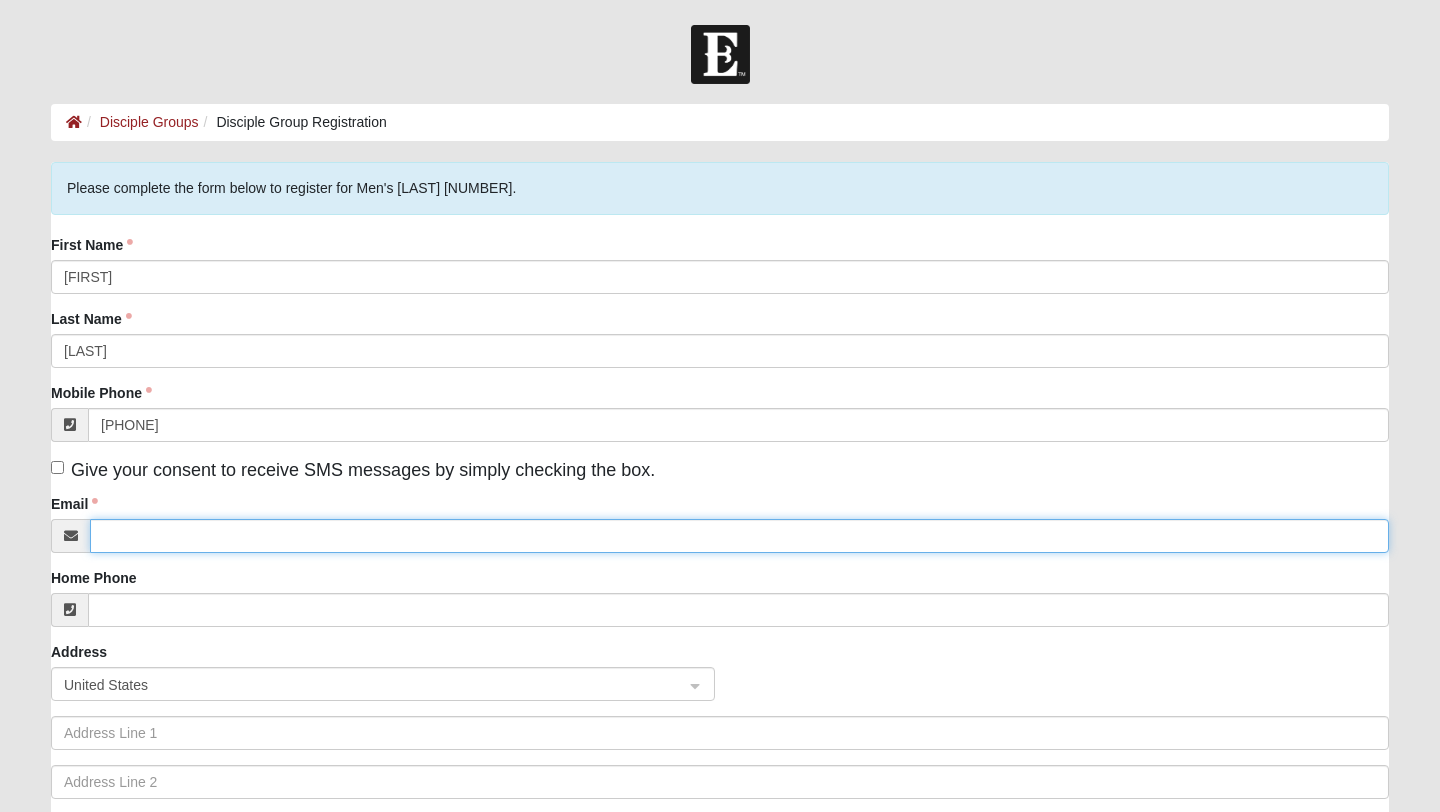 click on "Email" at bounding box center (739, 536) 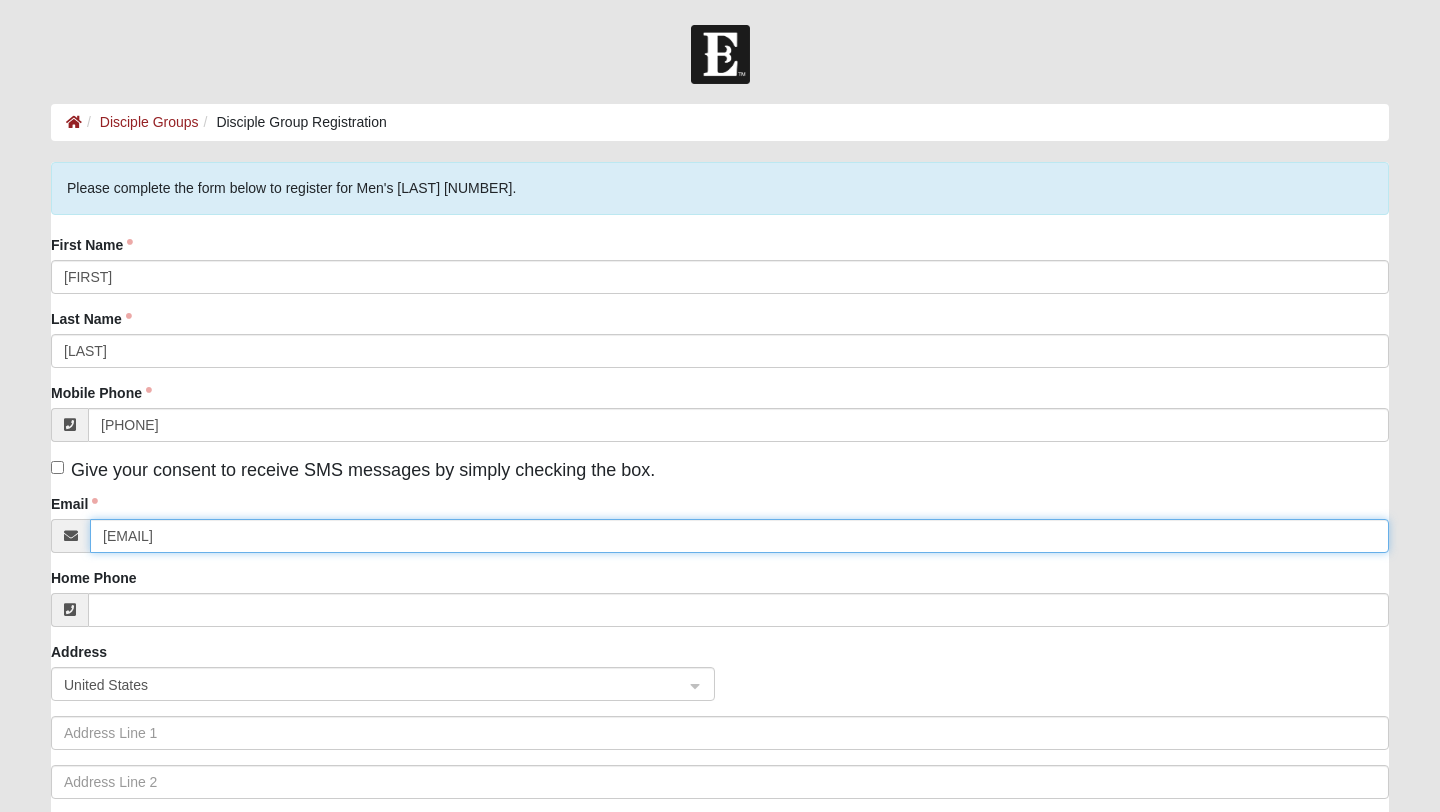 type on "[EMAIL]" 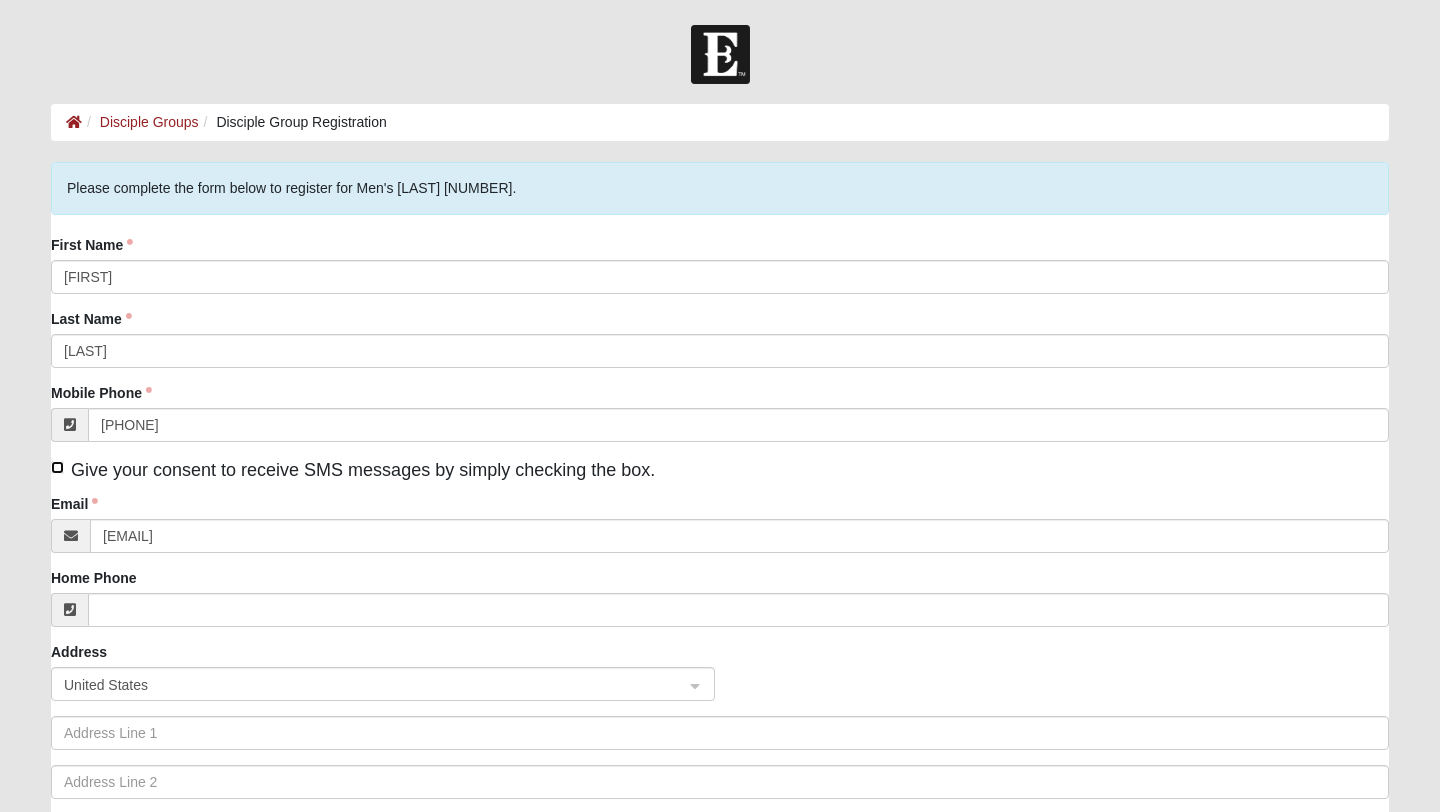 click on "Give your consent to receive SMS messages by simply checking the box." at bounding box center [57, 467] 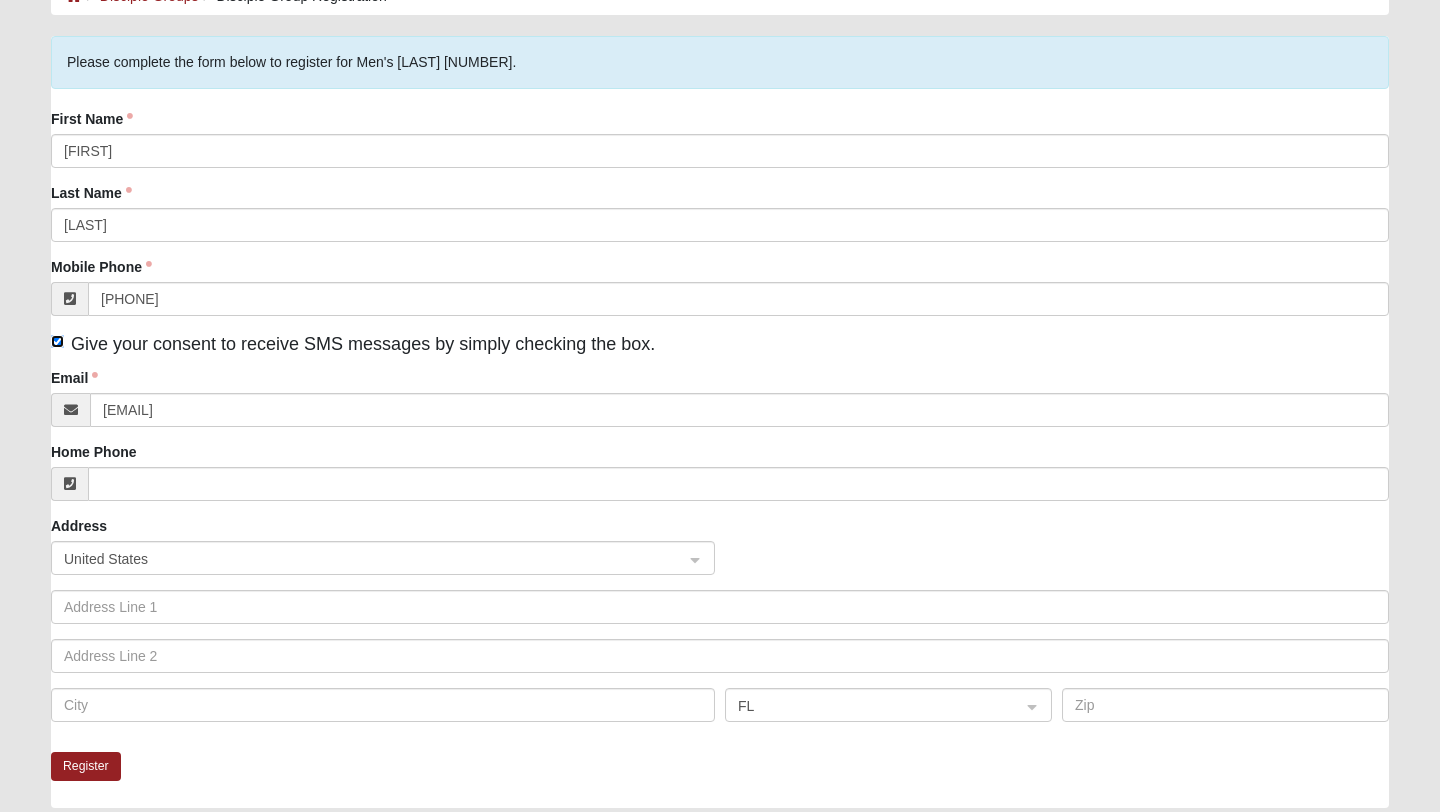 scroll, scrollTop: 138, scrollLeft: 0, axis: vertical 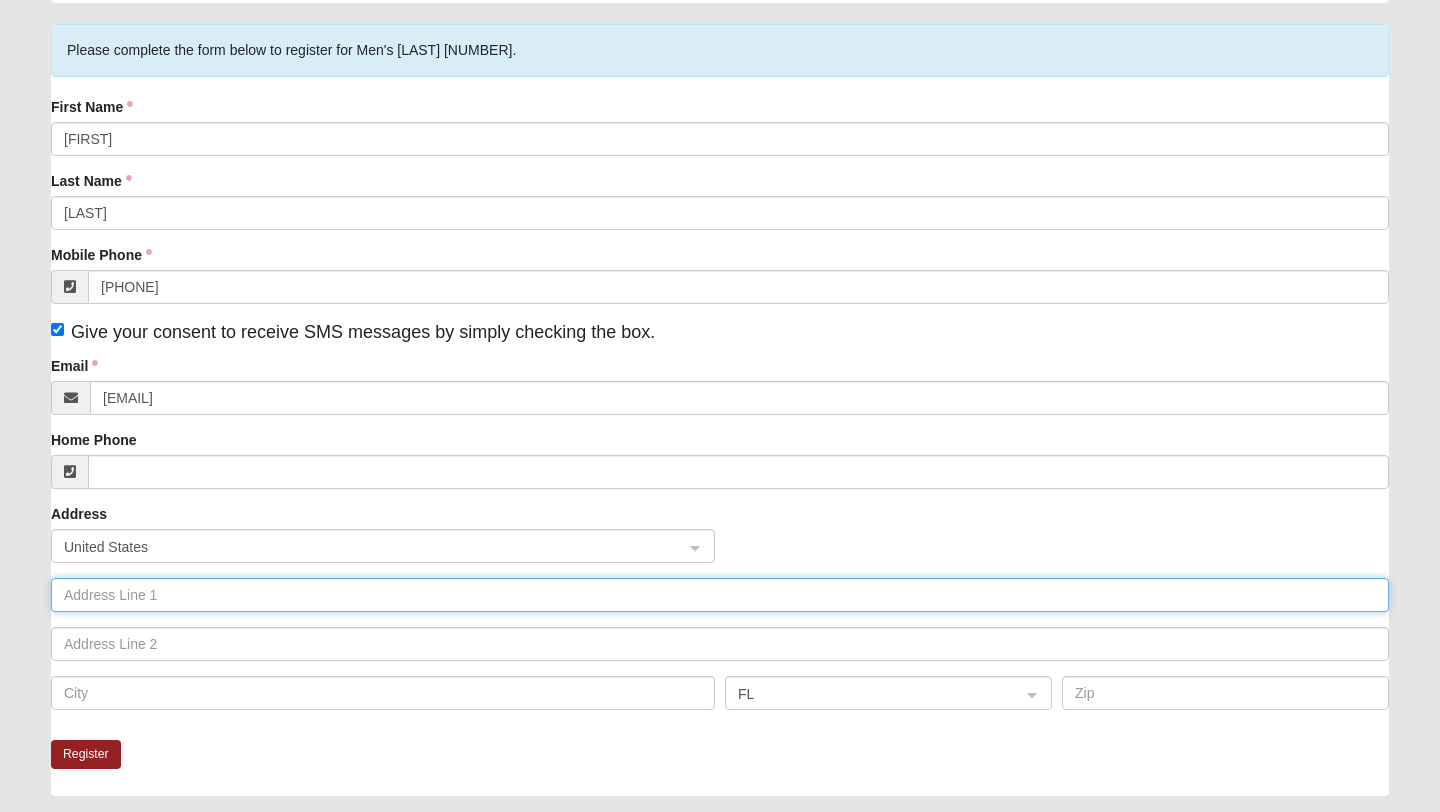 click 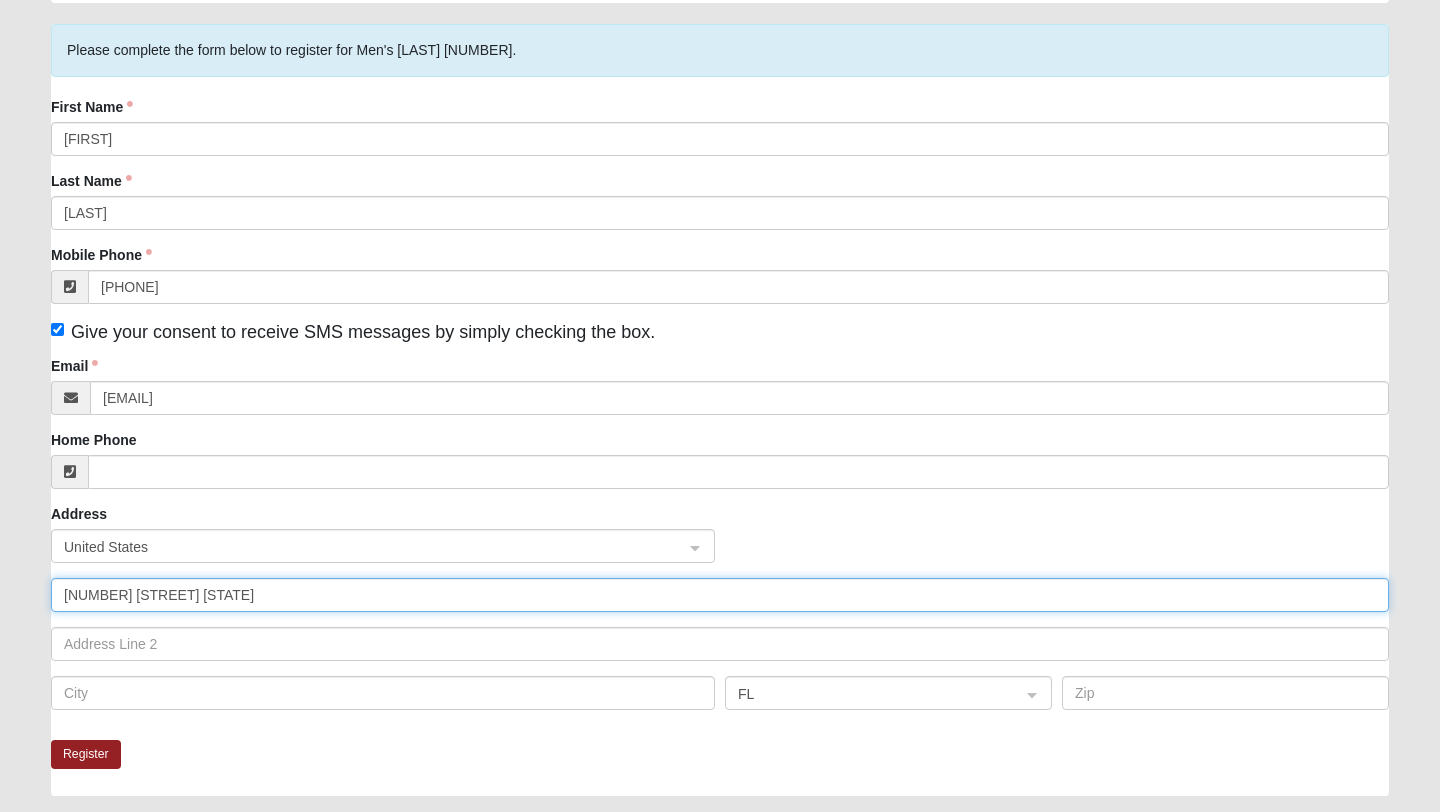 type on "[NUMBER] [STREET] [STATE]" 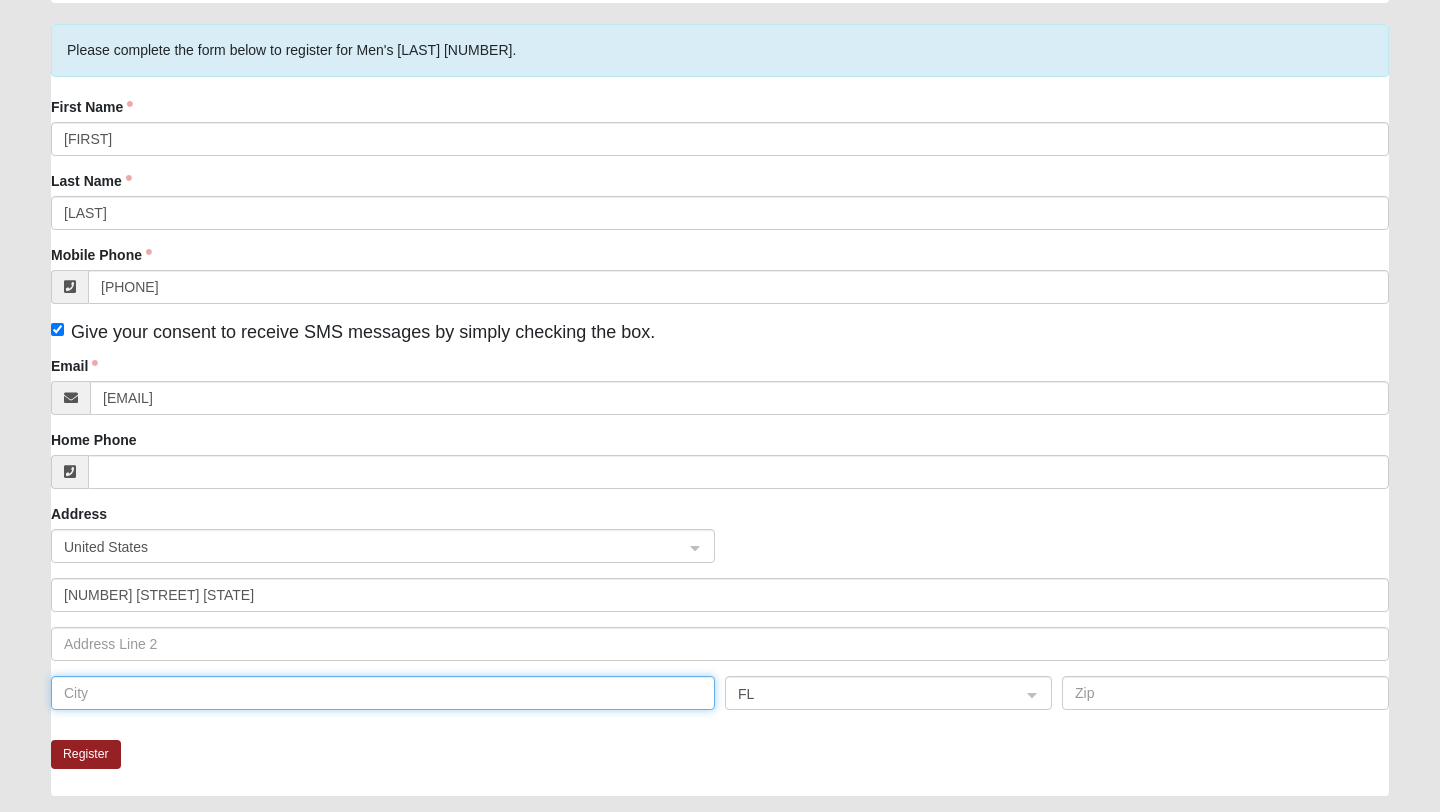 click 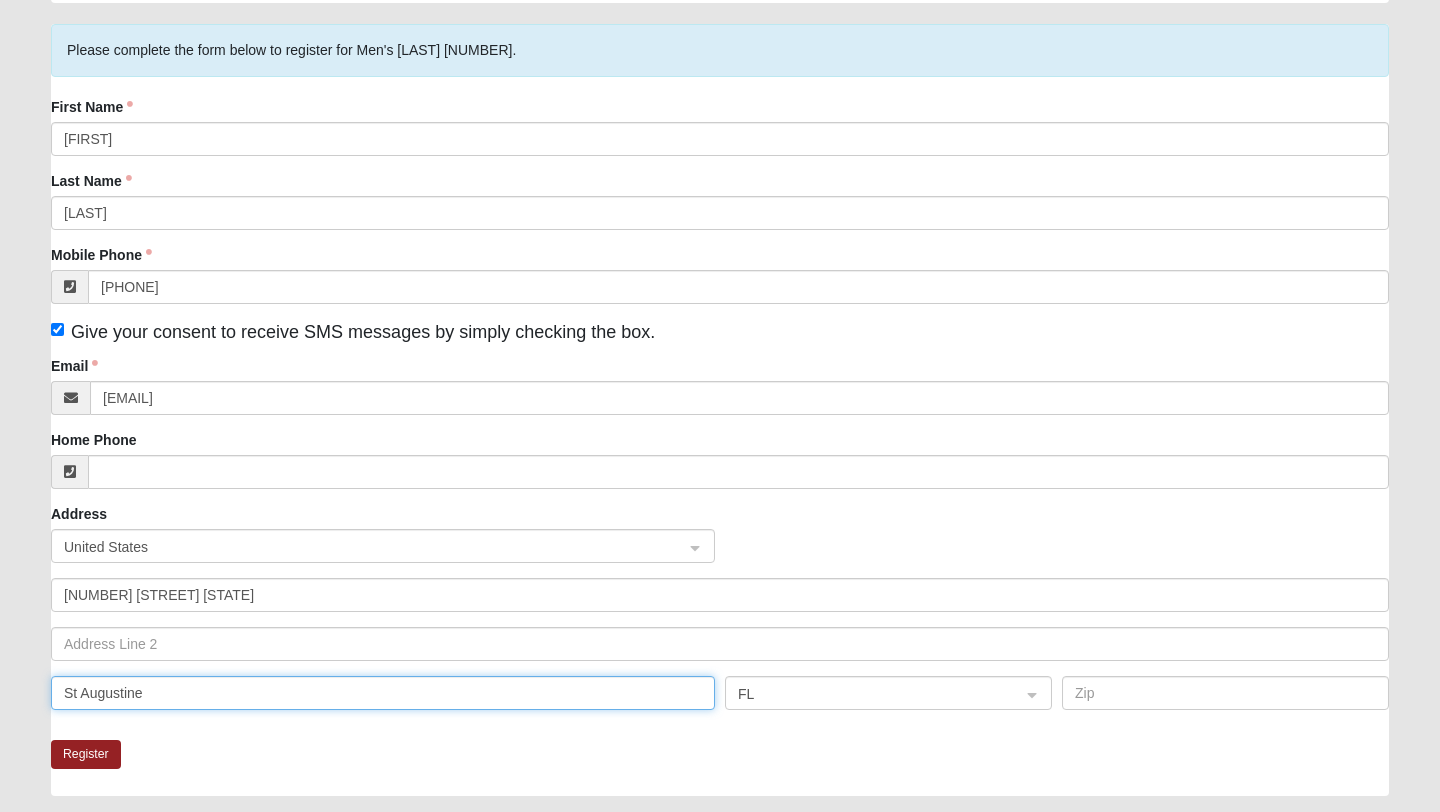 type on "St Augustine" 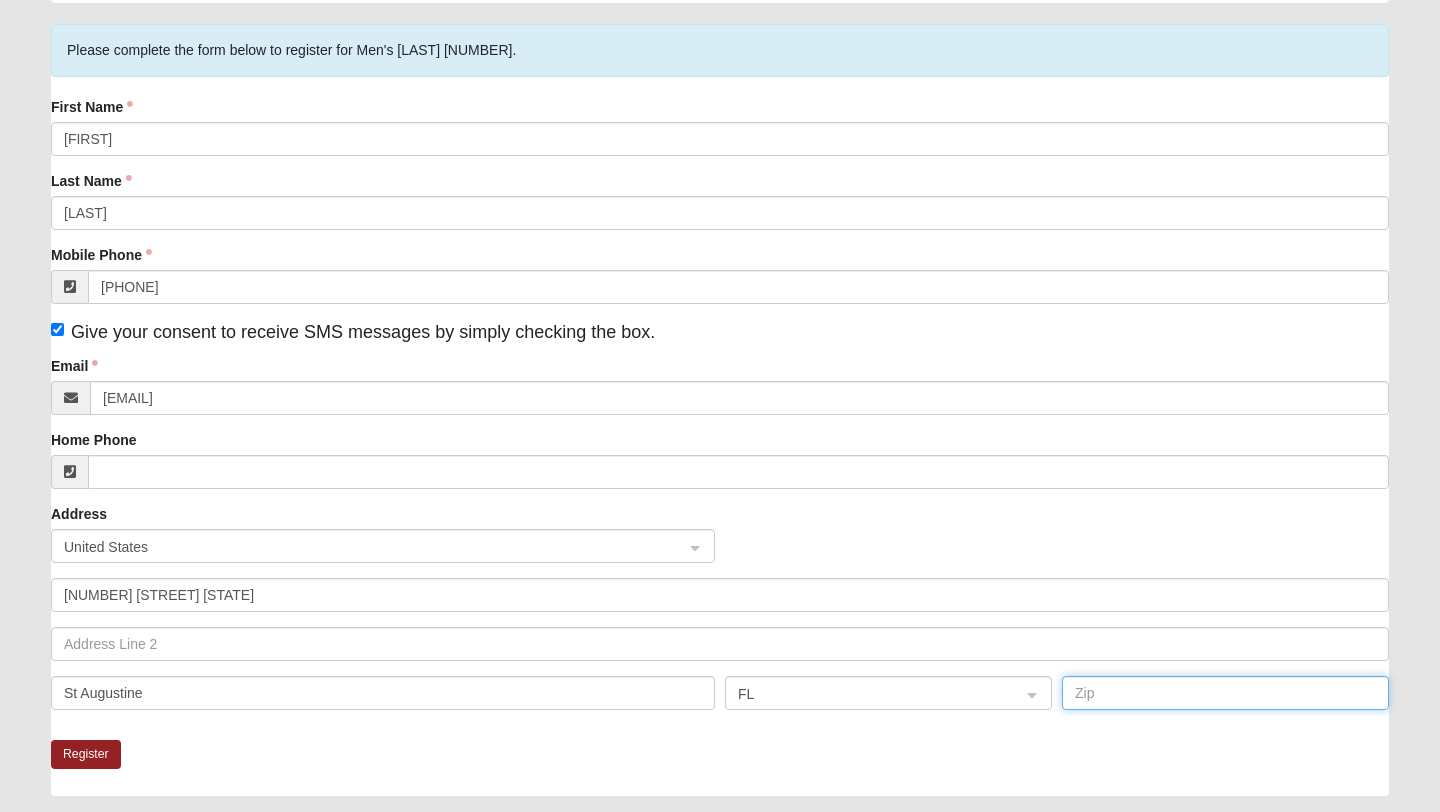 click 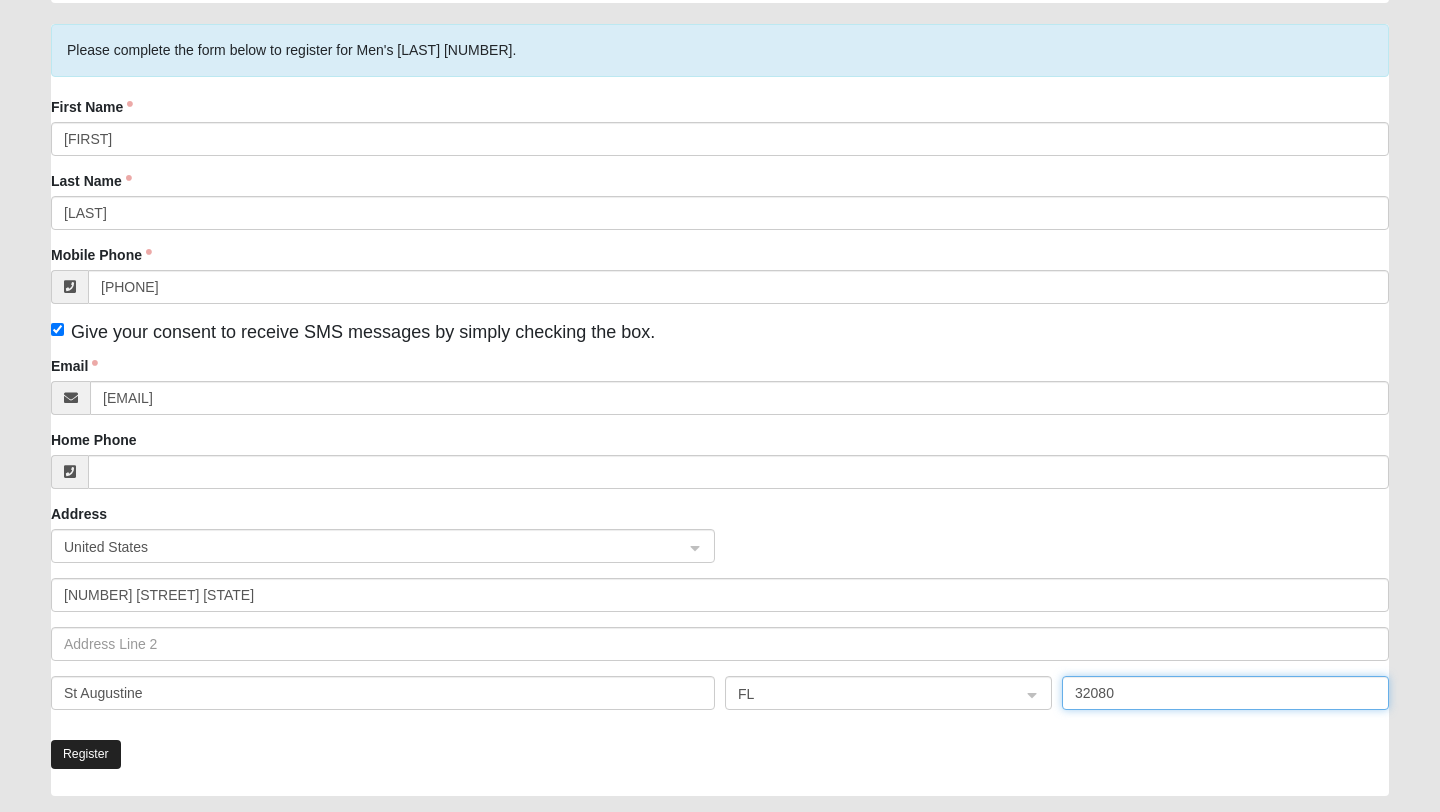 type on "32080" 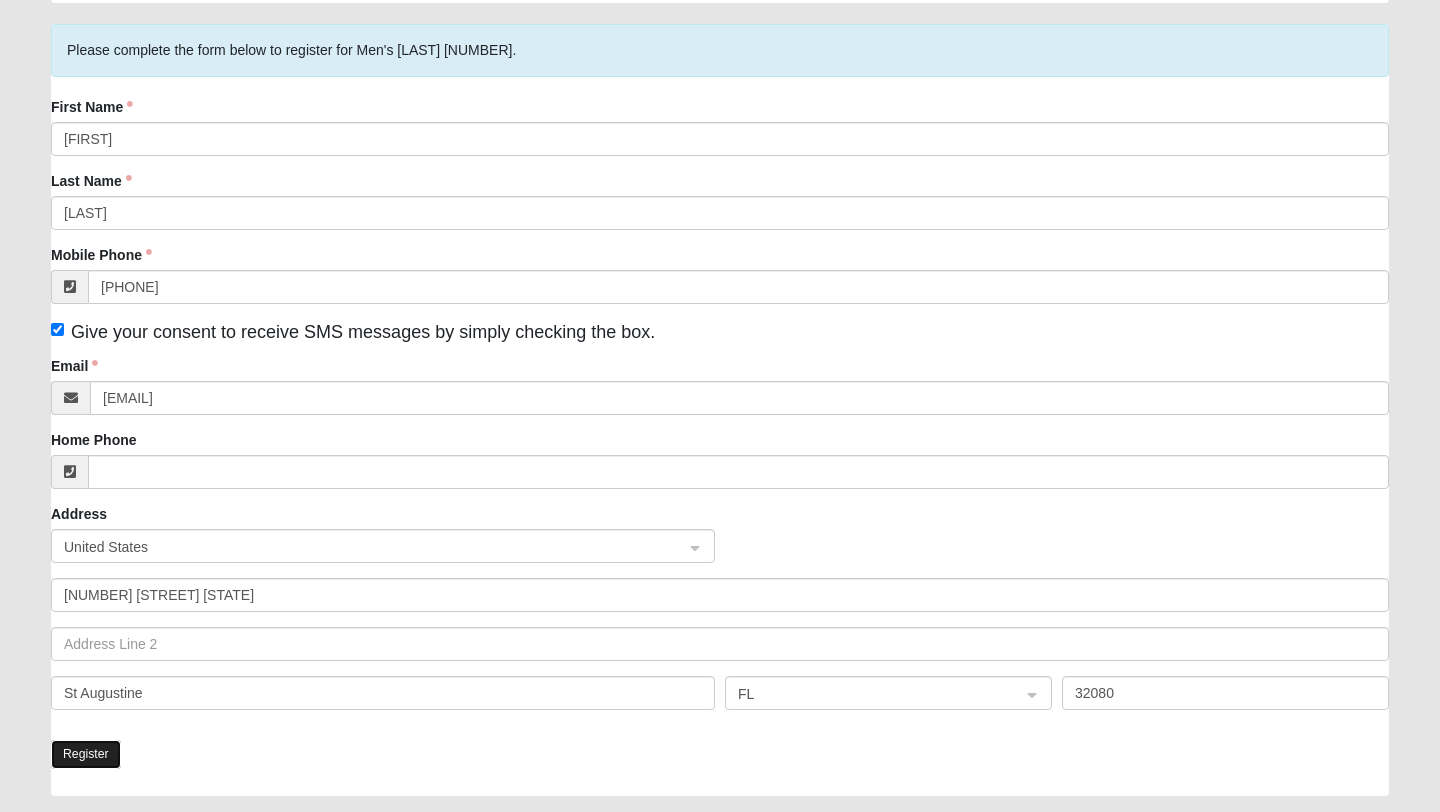 click on "Register" 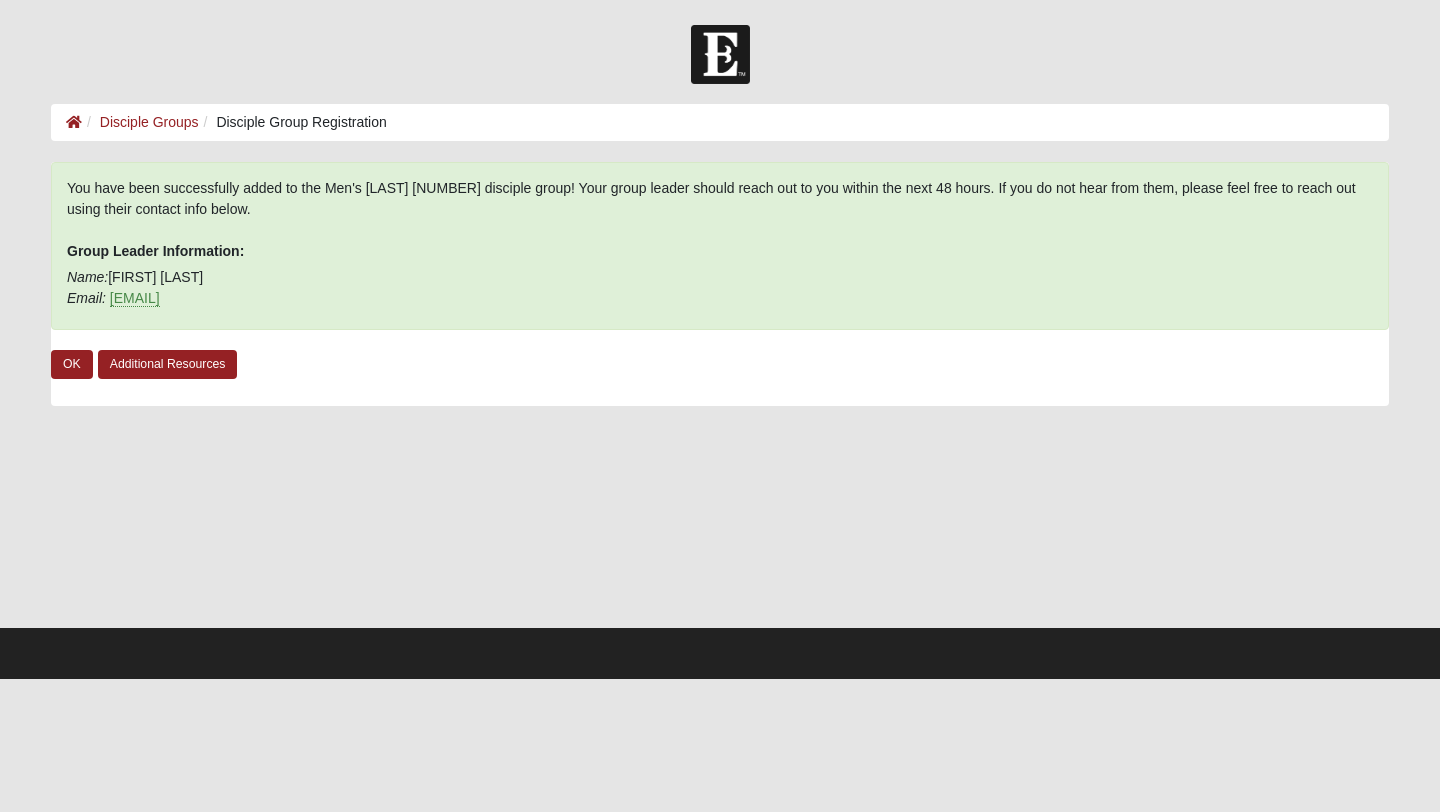 scroll, scrollTop: 0, scrollLeft: 0, axis: both 